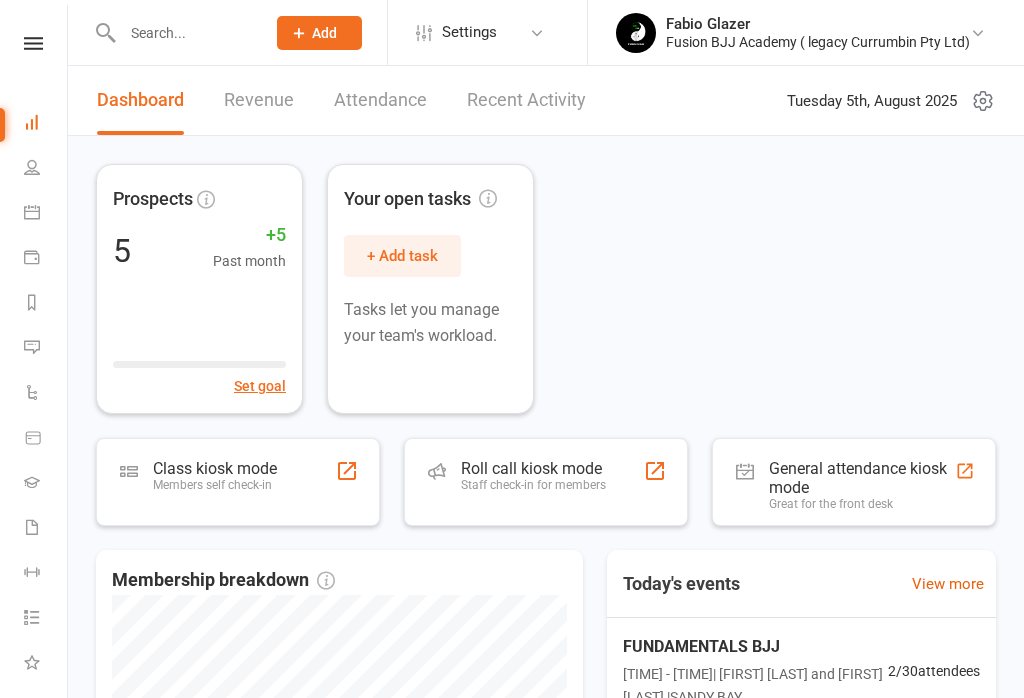 scroll, scrollTop: 0, scrollLeft: 0, axis: both 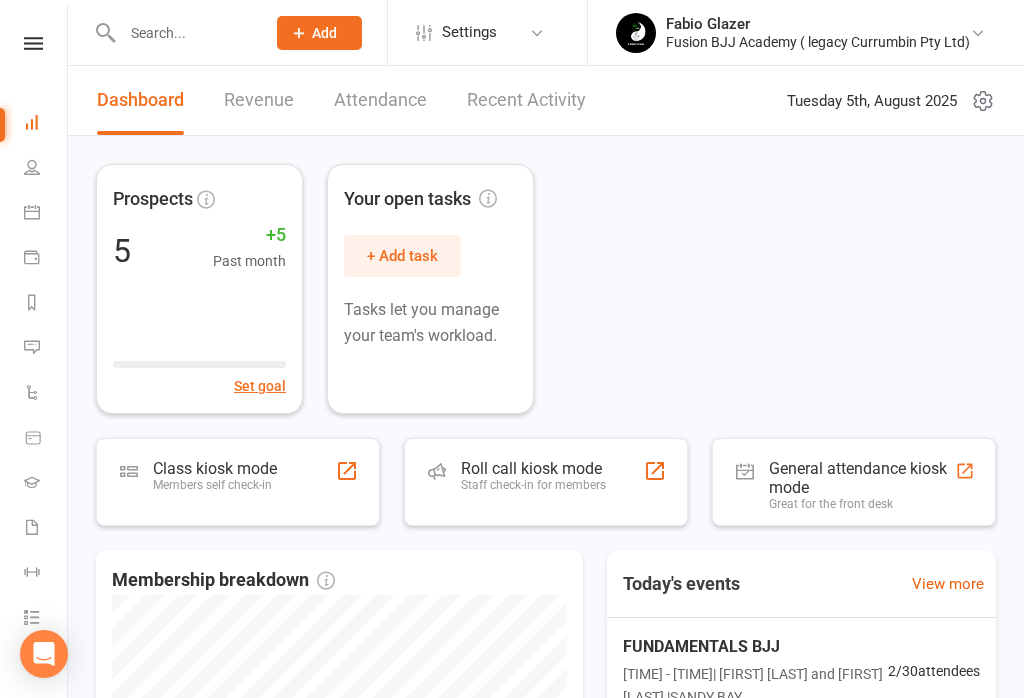 click on "Add" 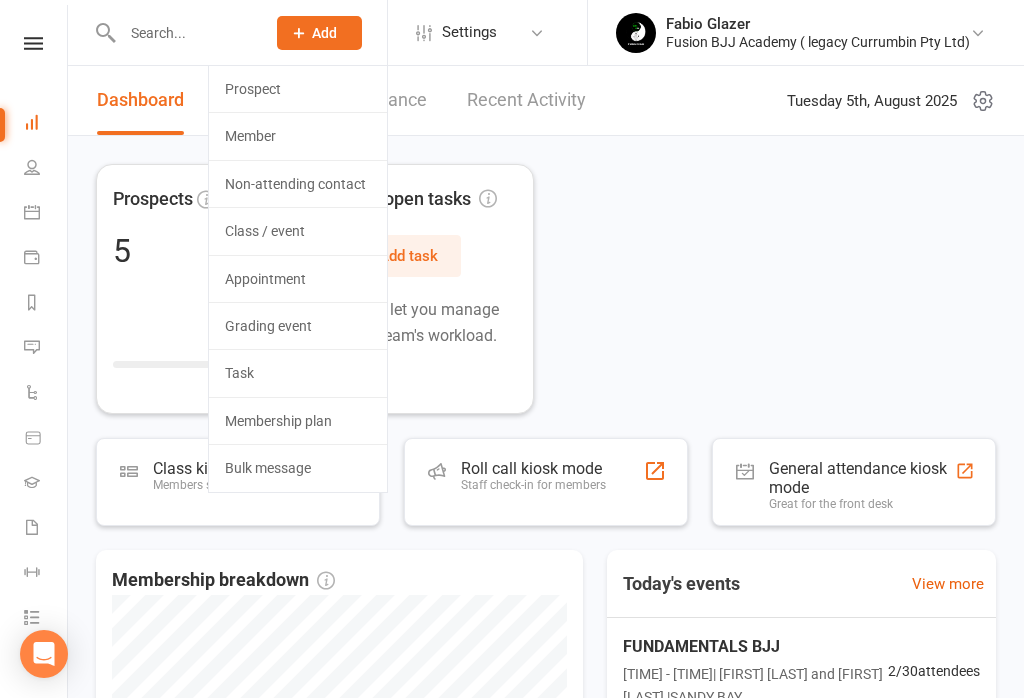 click on "Prospect" 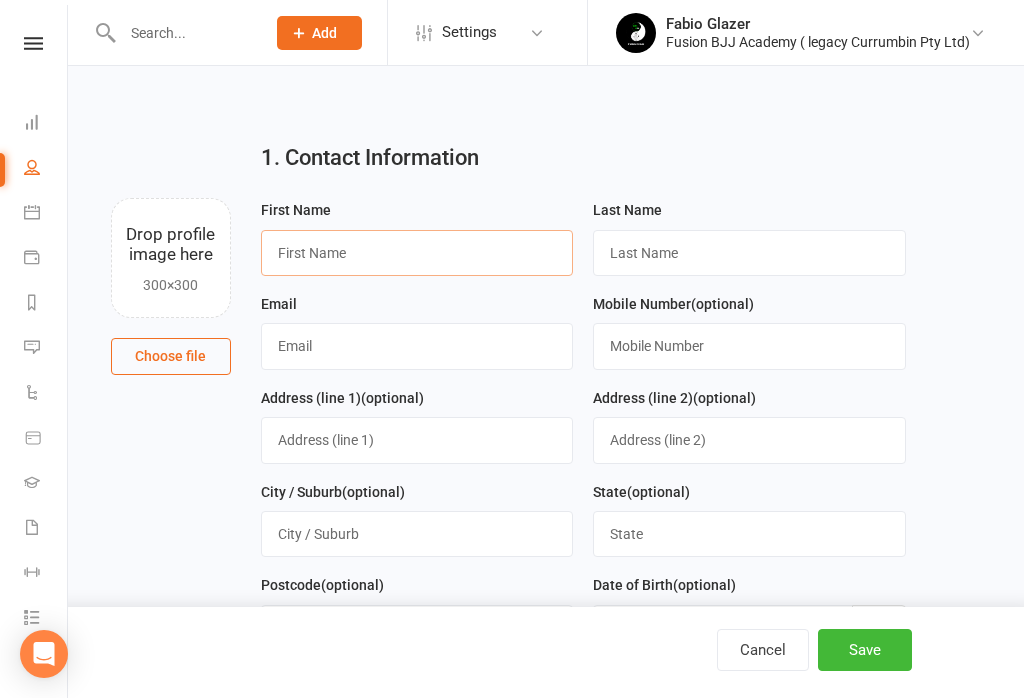 click at bounding box center [417, 253] 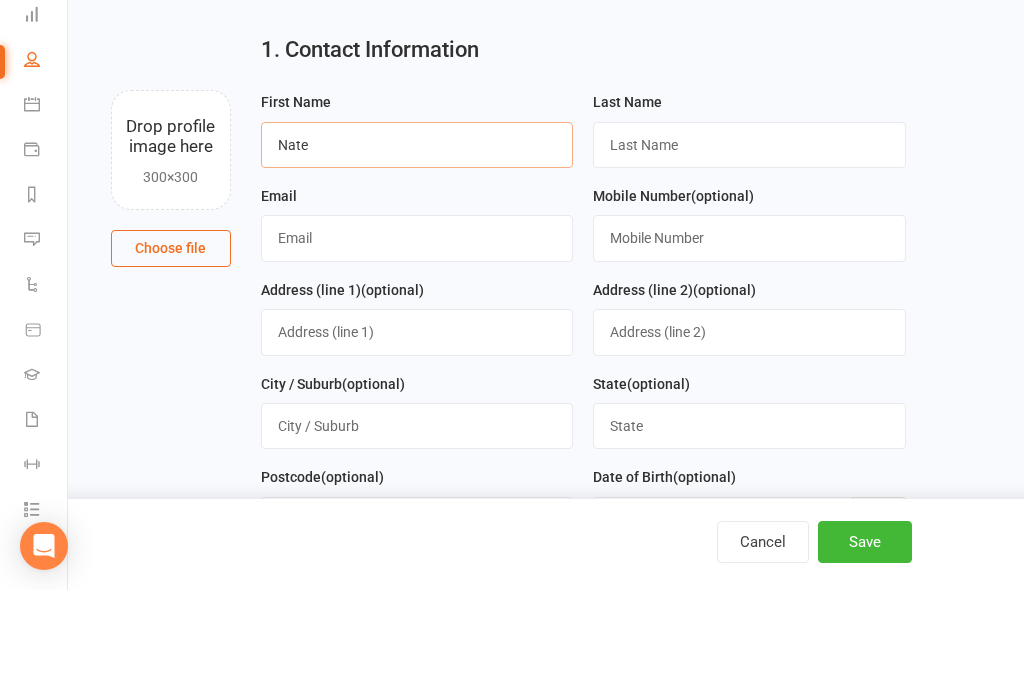 type on "Nate" 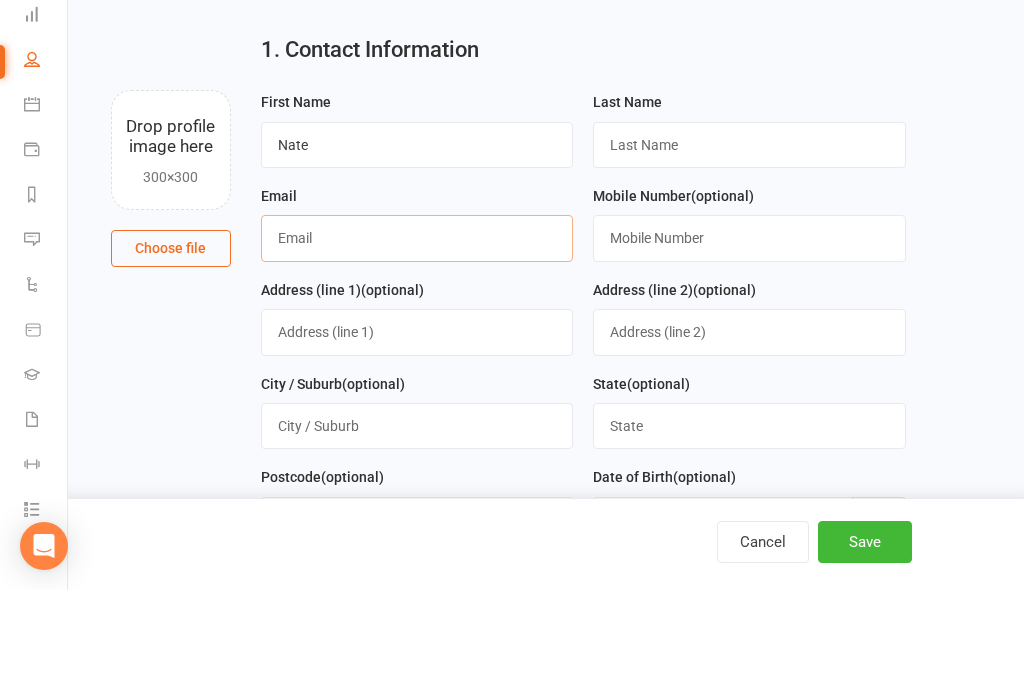 click at bounding box center (417, 346) 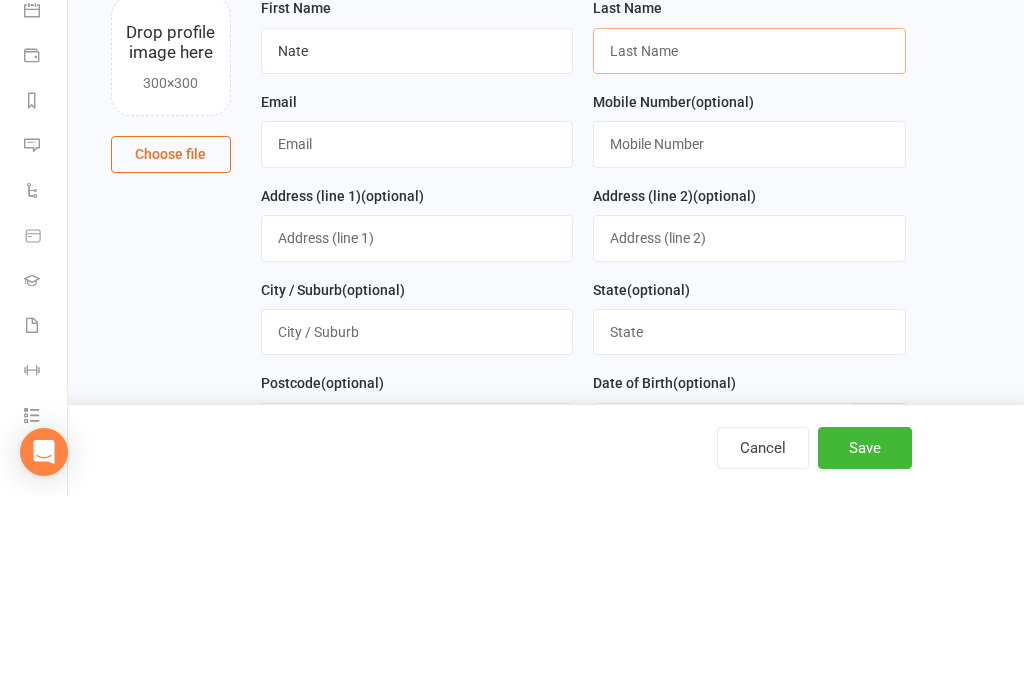 click at bounding box center (749, 253) 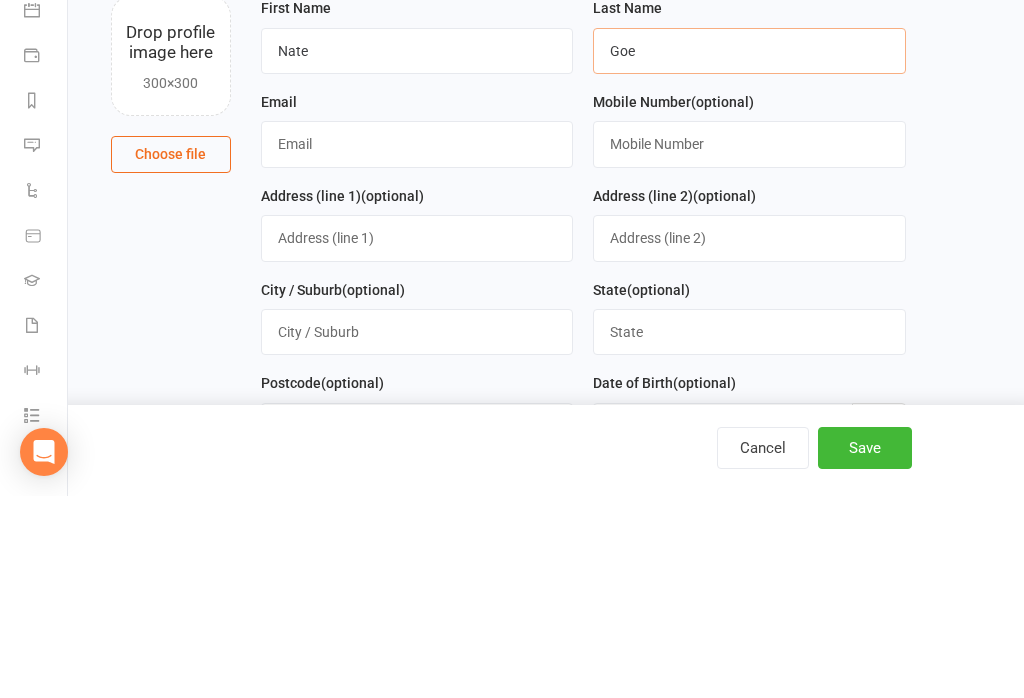 type on "Goe" 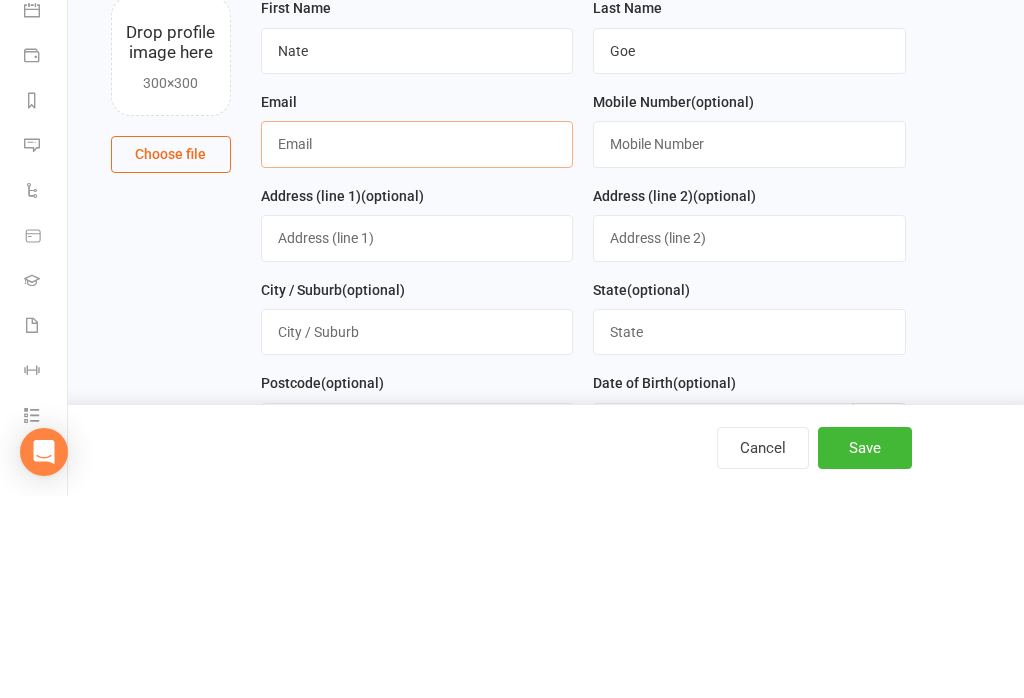 click at bounding box center (417, 346) 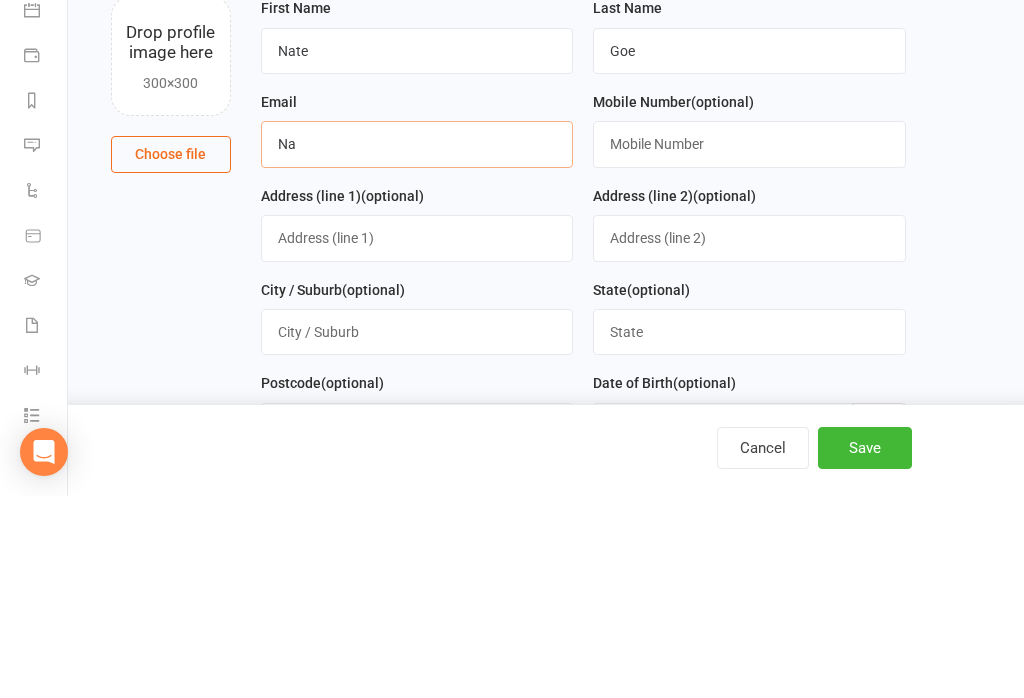 type on "N" 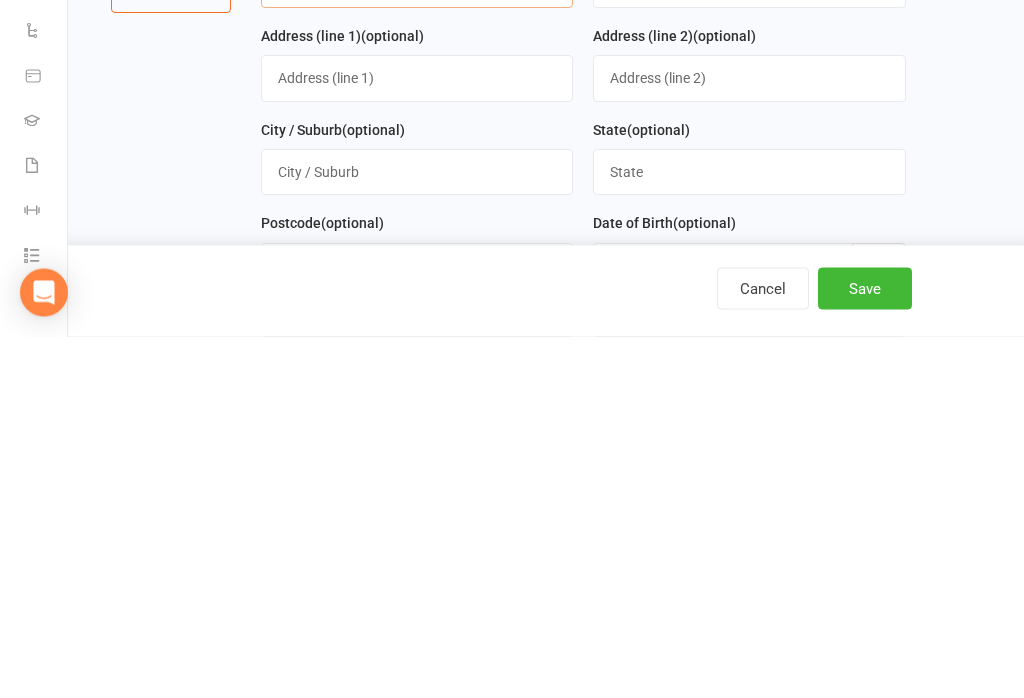 type on "[EMAIL]" 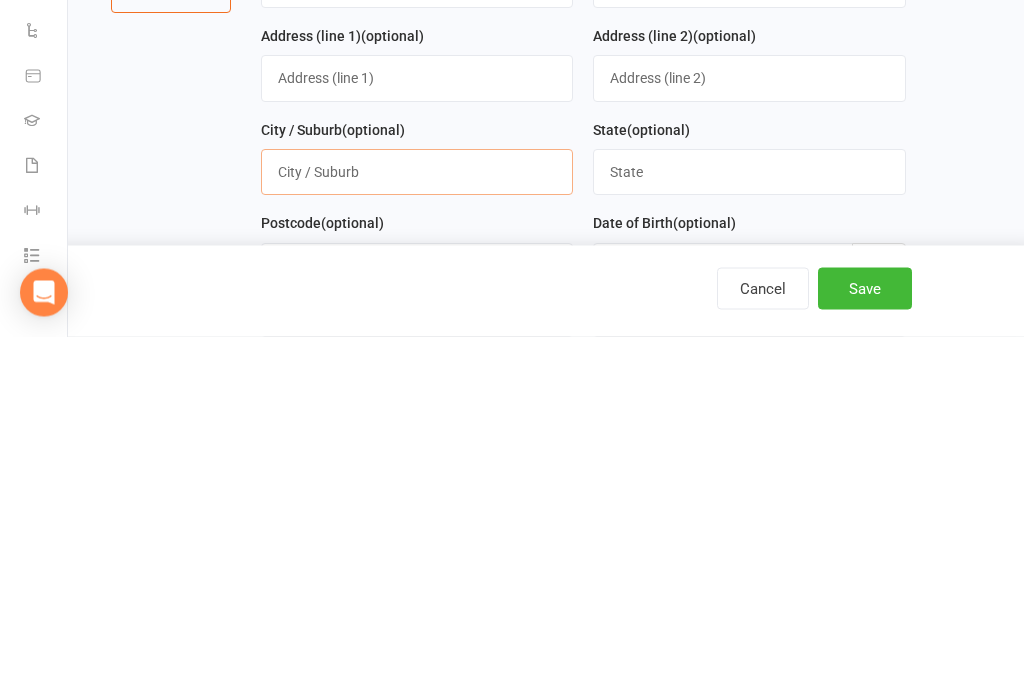 click at bounding box center [417, 534] 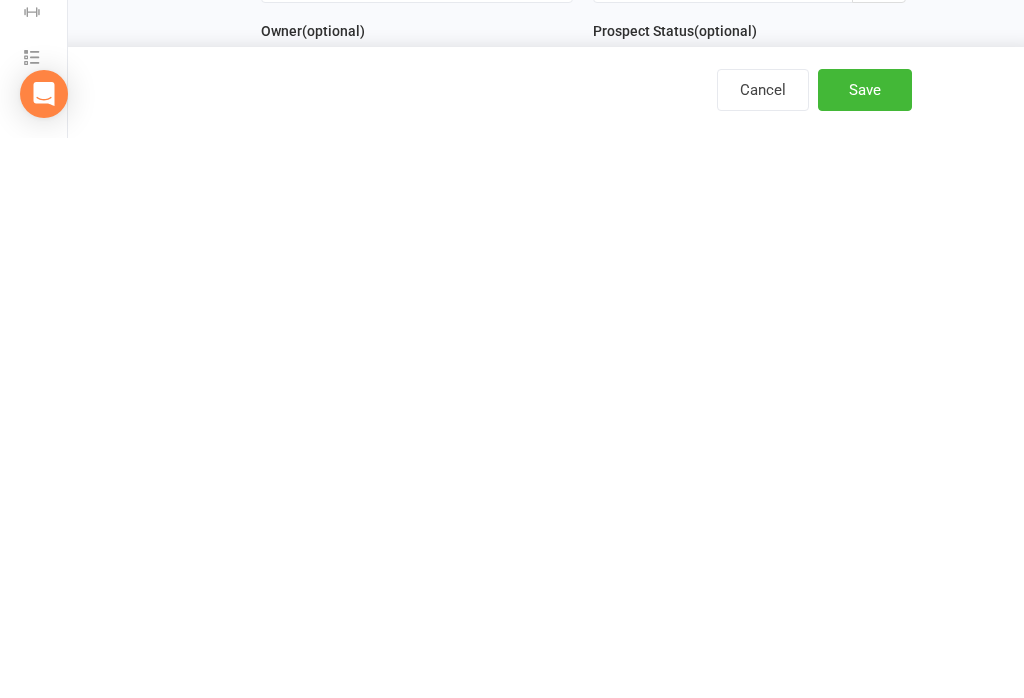 scroll, scrollTop: 87, scrollLeft: 0, axis: vertical 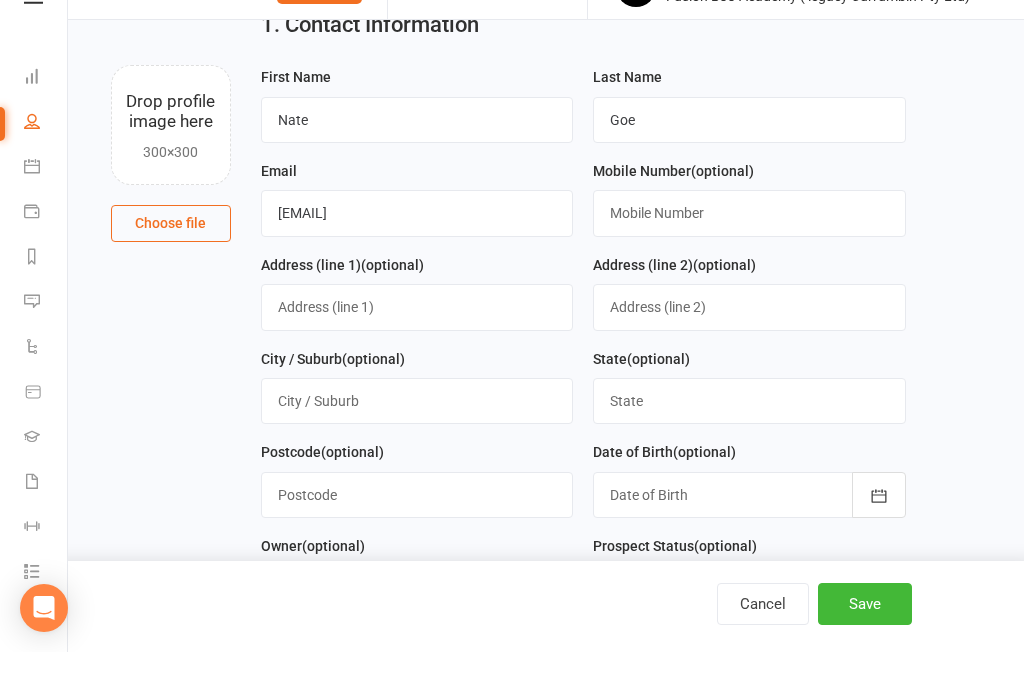 click at bounding box center (749, 259) 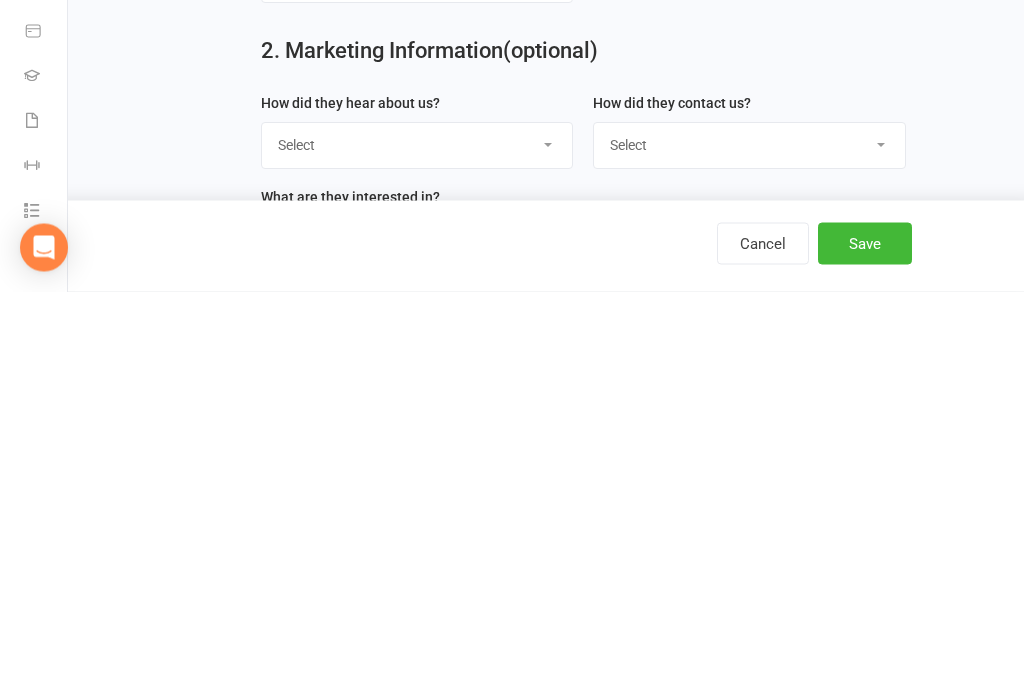 click on "Select Google Through A Friend Poster Magazine Walk by Letter Box Drop Facebook" at bounding box center (417, 552) 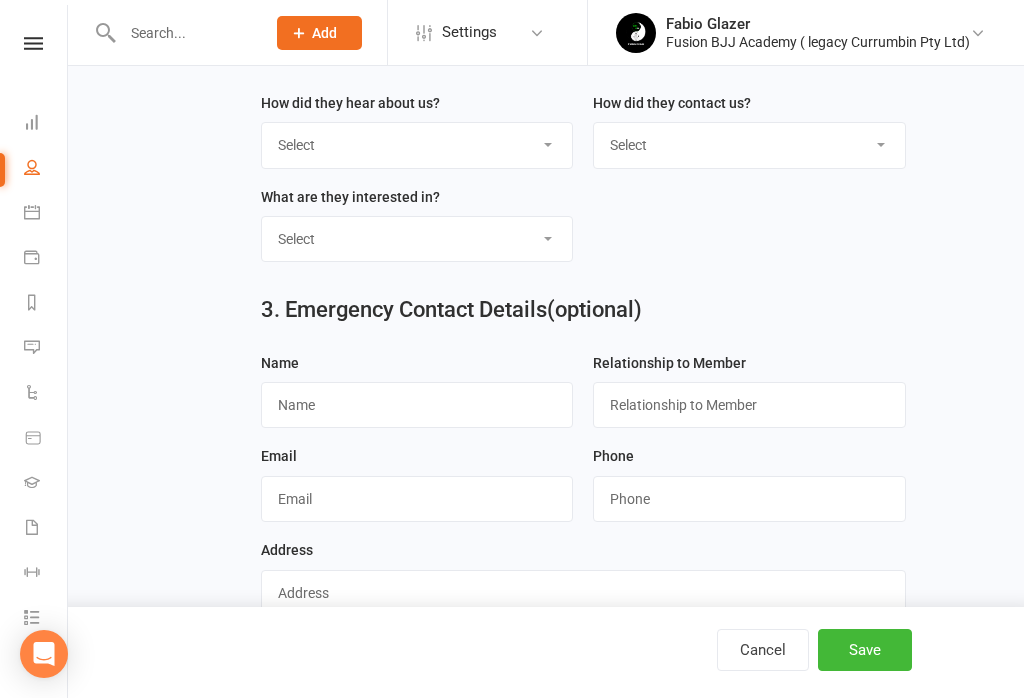 select on "Google" 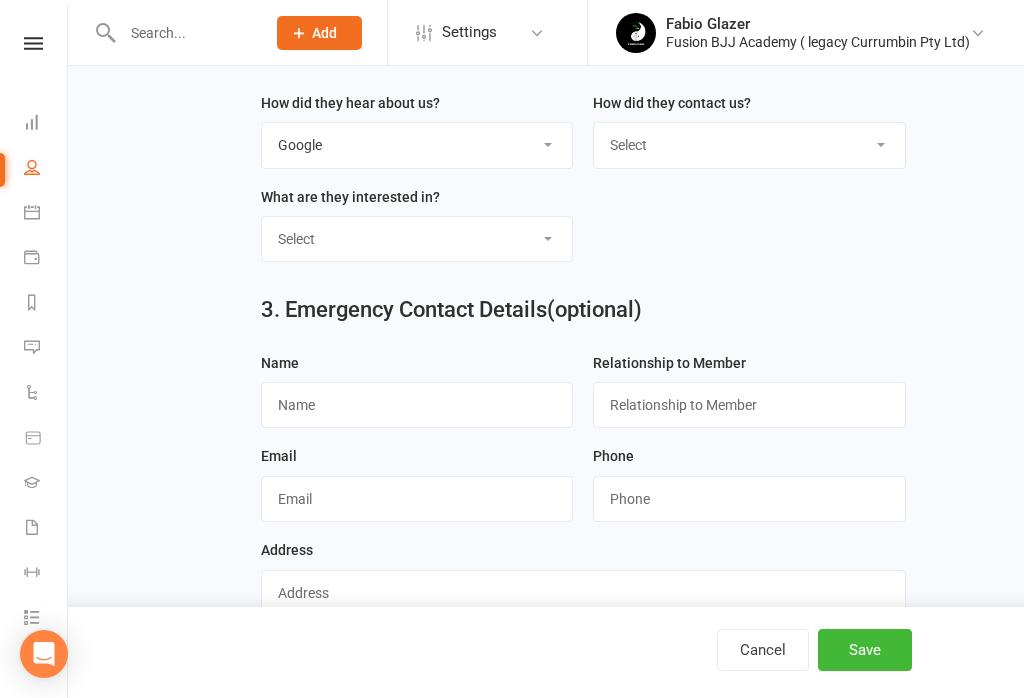click on "Select Phone Email In-Facility" at bounding box center (749, 145) 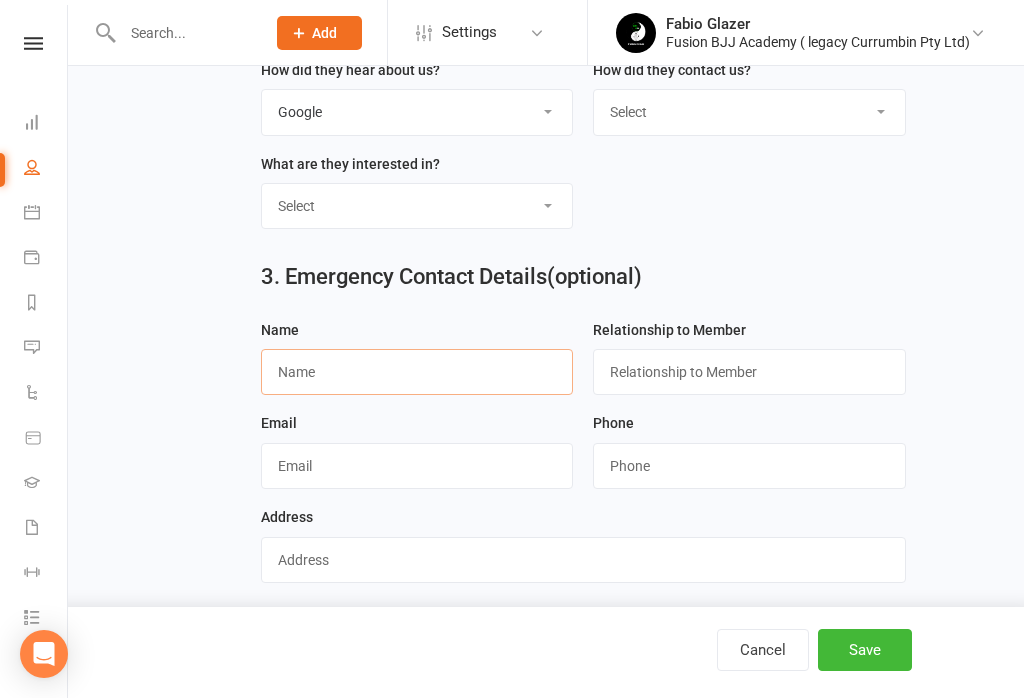 click at bounding box center (417, 372) 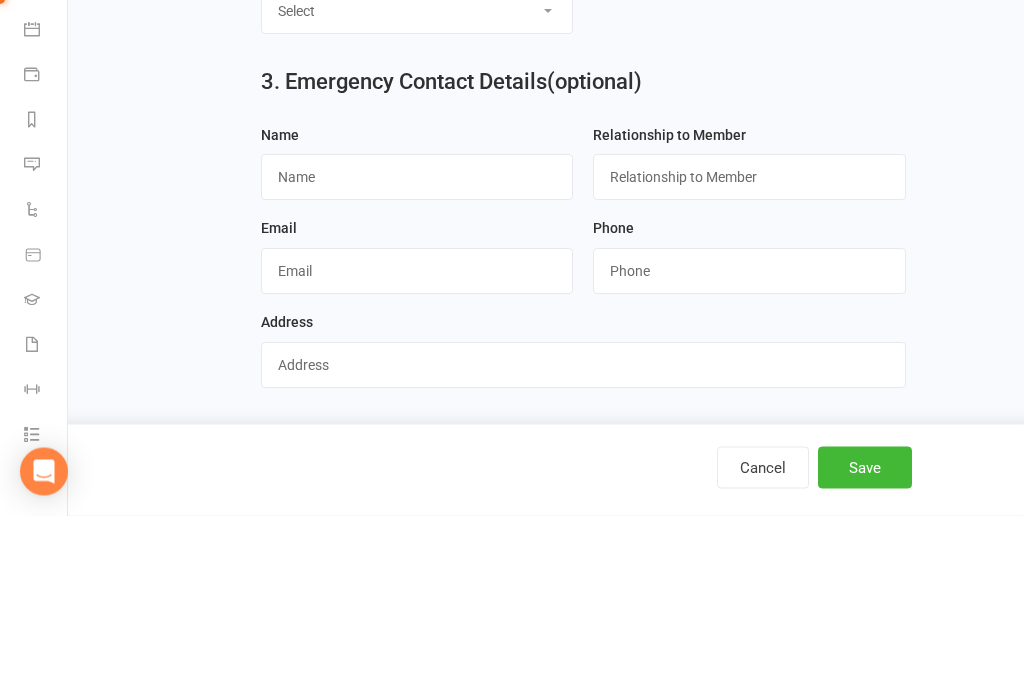 click on "Save" at bounding box center [865, 650] 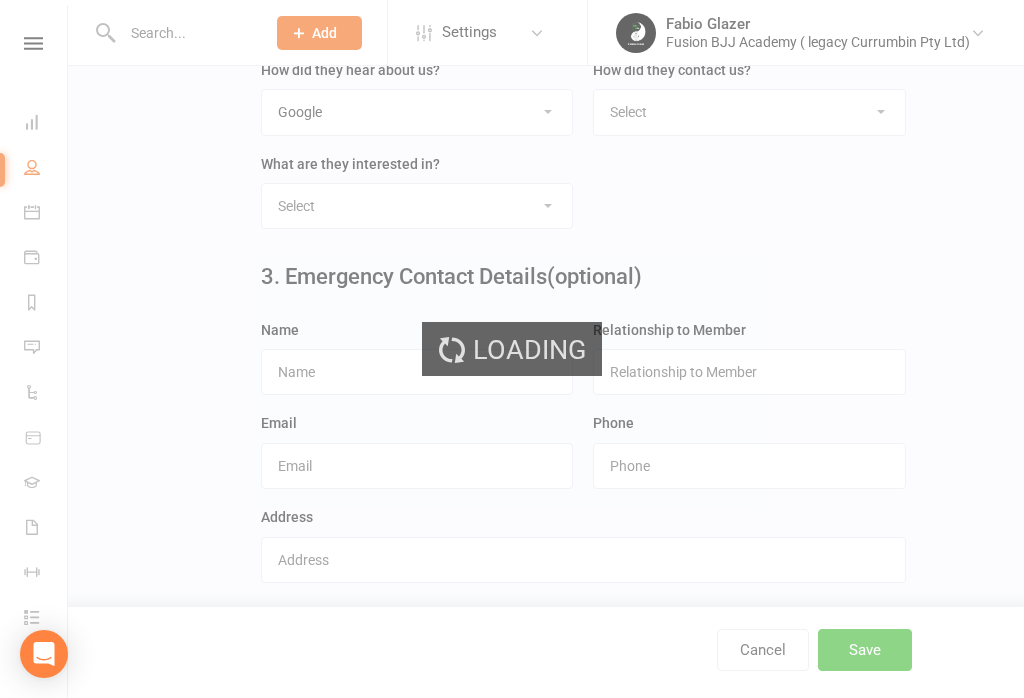 scroll, scrollTop: 0, scrollLeft: 0, axis: both 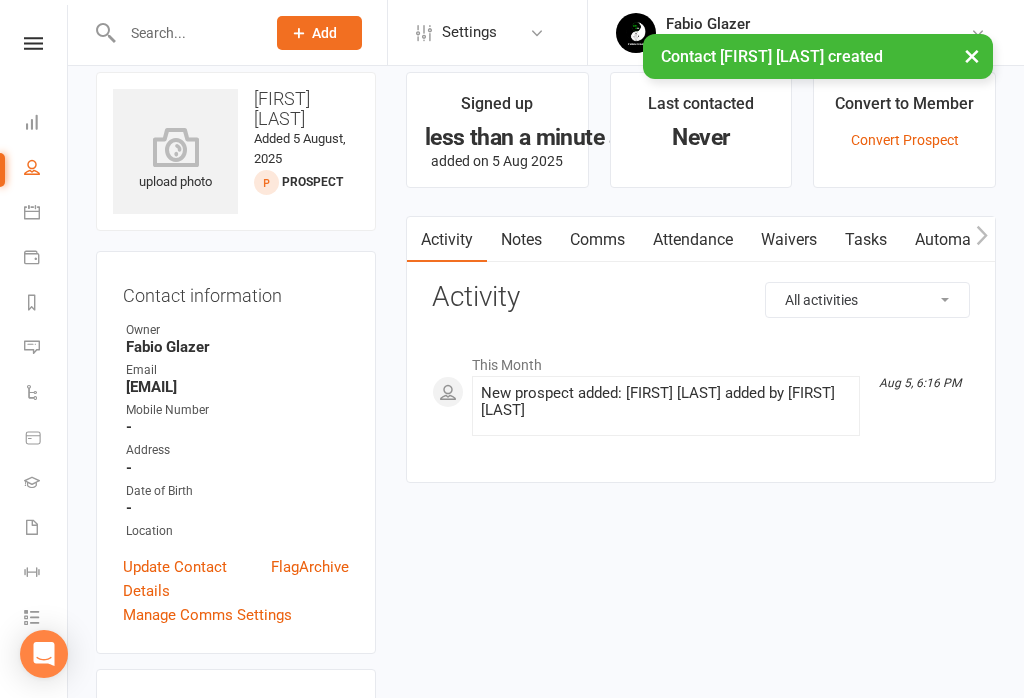 click 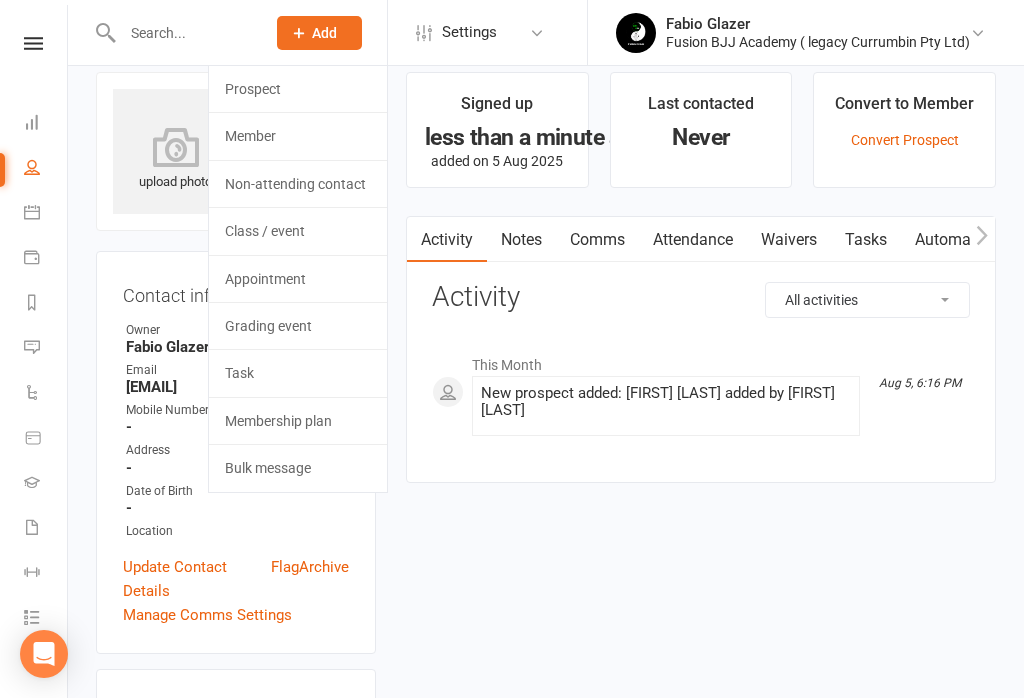 click on "Prospect" 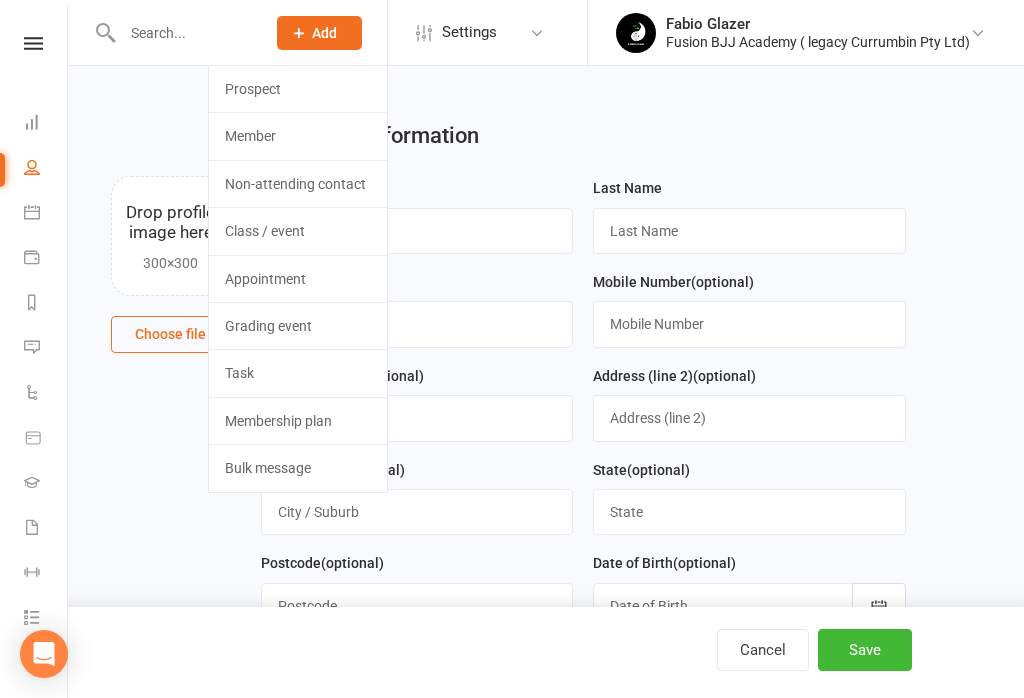 scroll, scrollTop: 0, scrollLeft: 0, axis: both 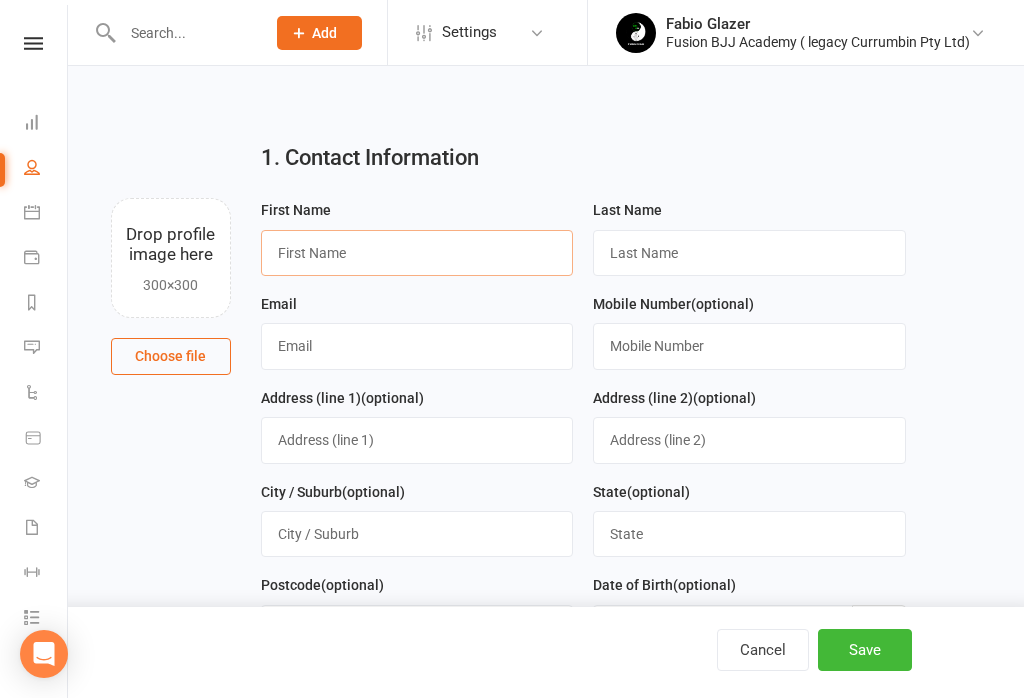 click at bounding box center (417, 253) 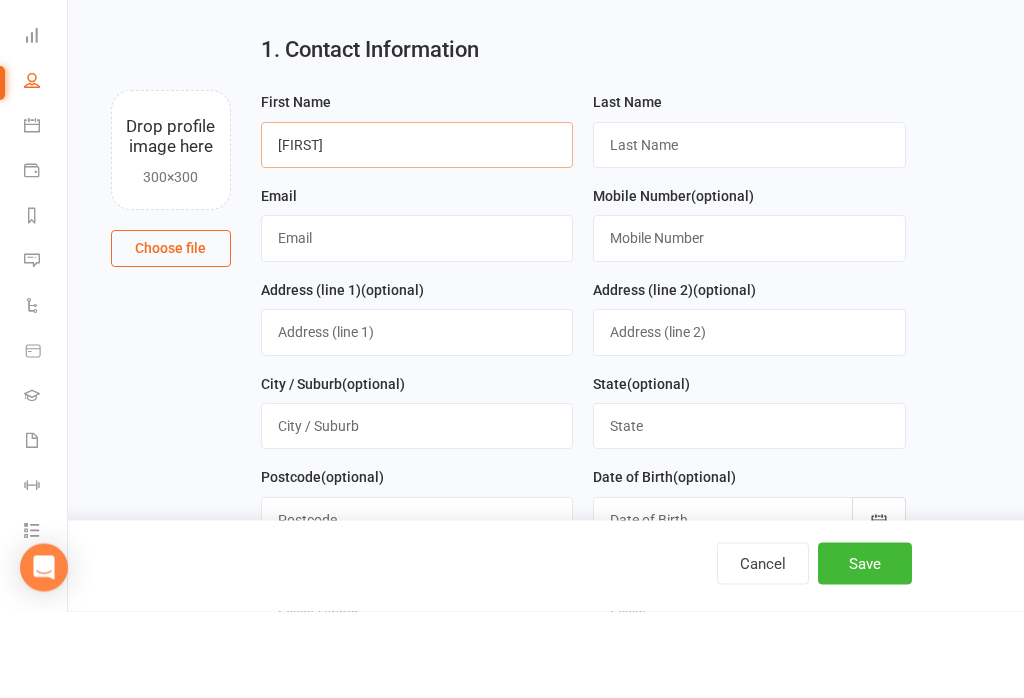 type on "[FIRST]" 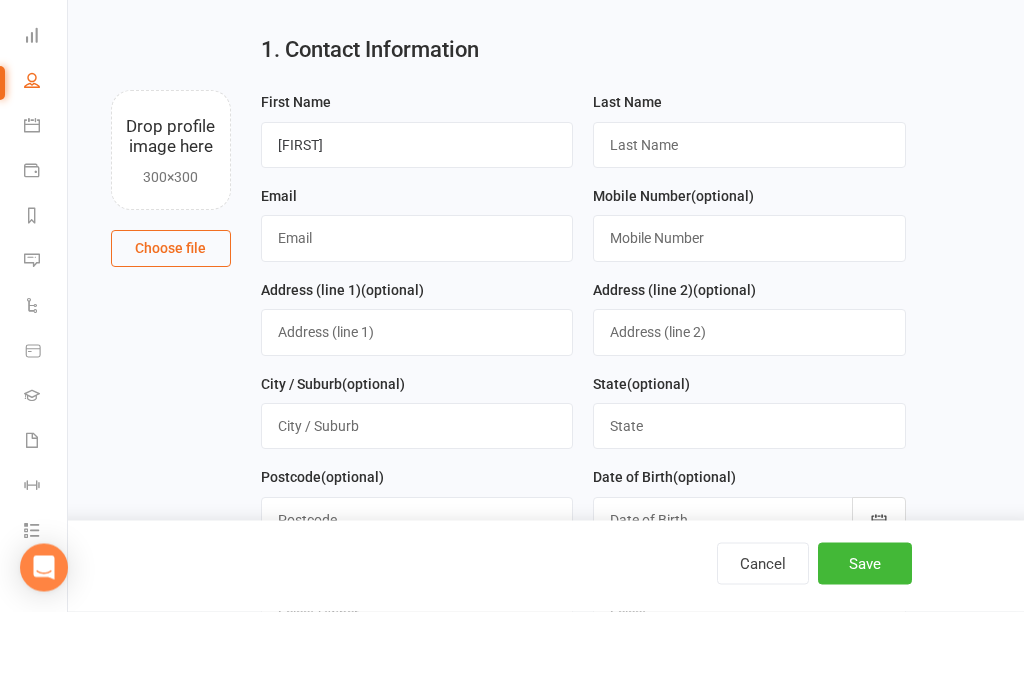 click at bounding box center [417, 325] 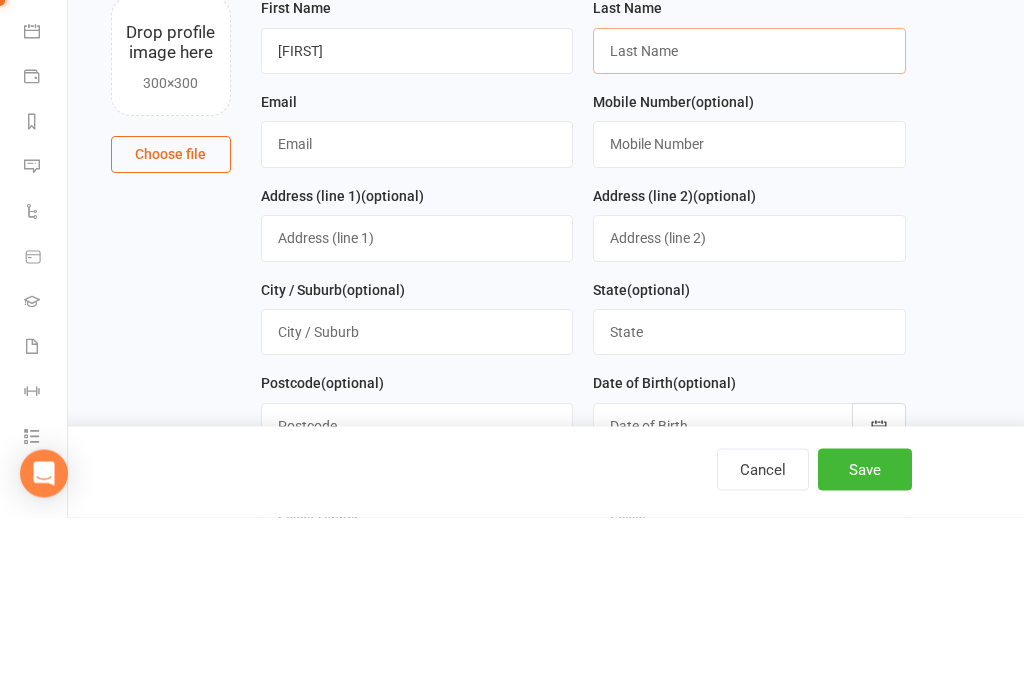 click at bounding box center (749, 232) 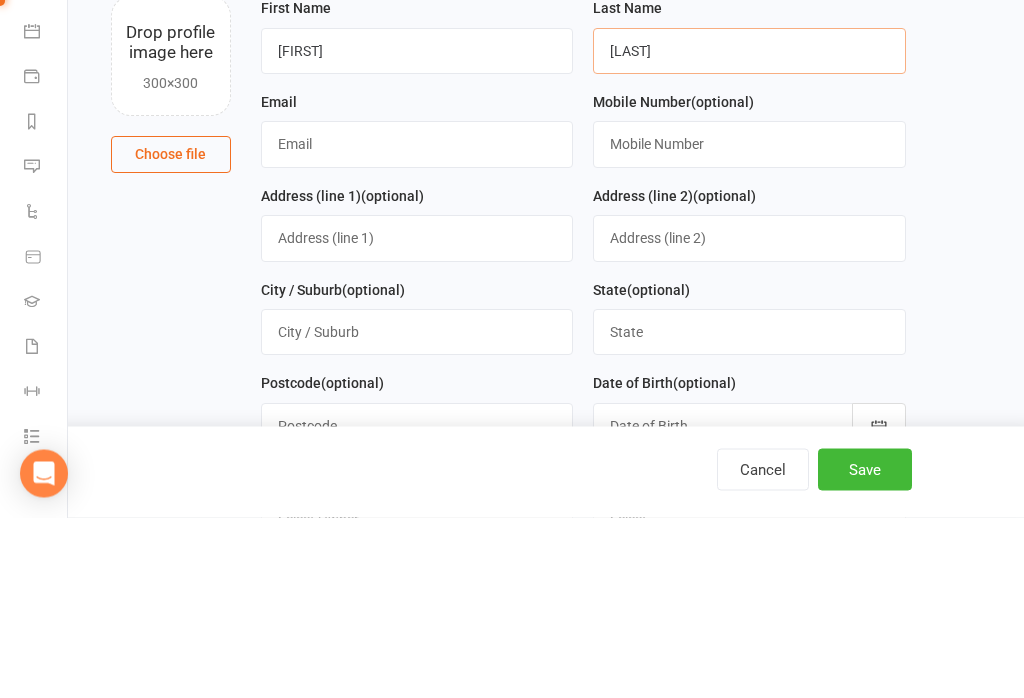 type on "[LAST]" 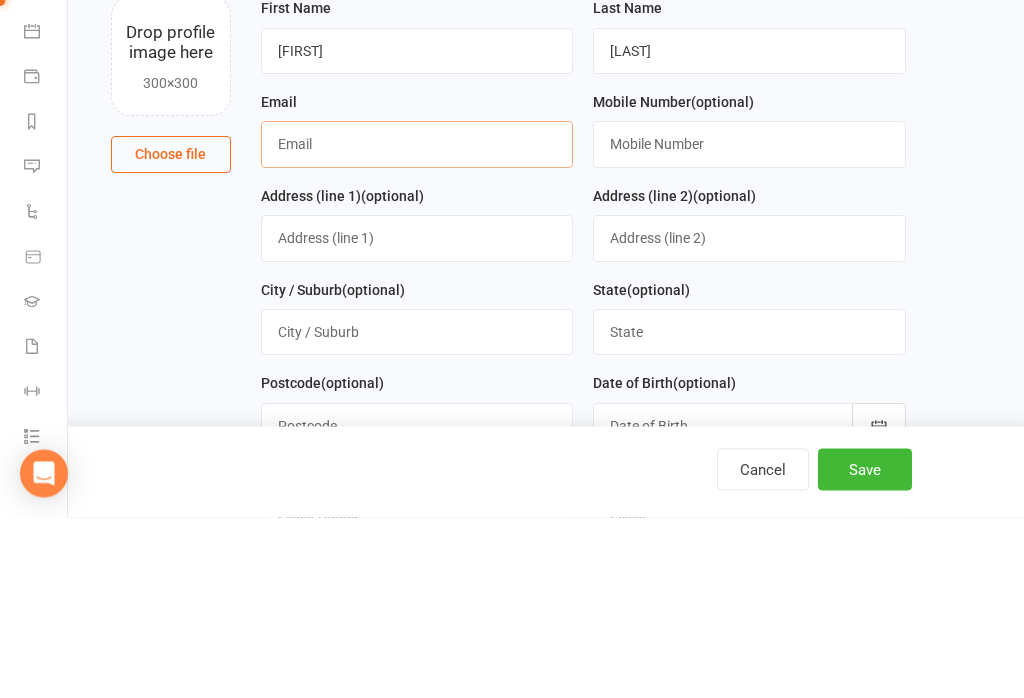 click at bounding box center [417, 325] 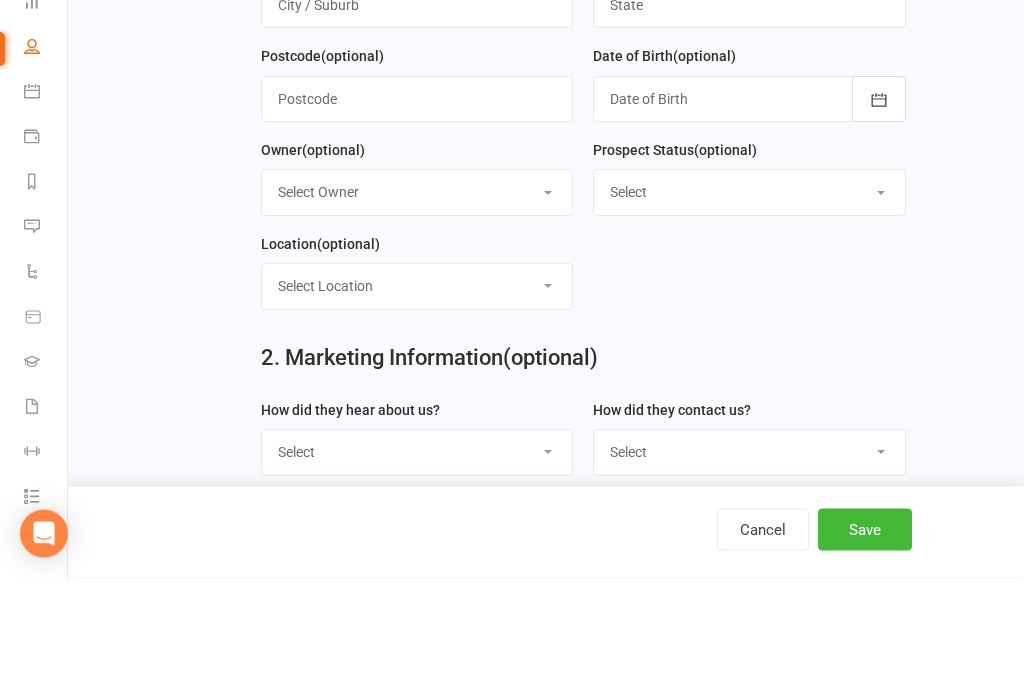scroll, scrollTop: 429, scrollLeft: 0, axis: vertical 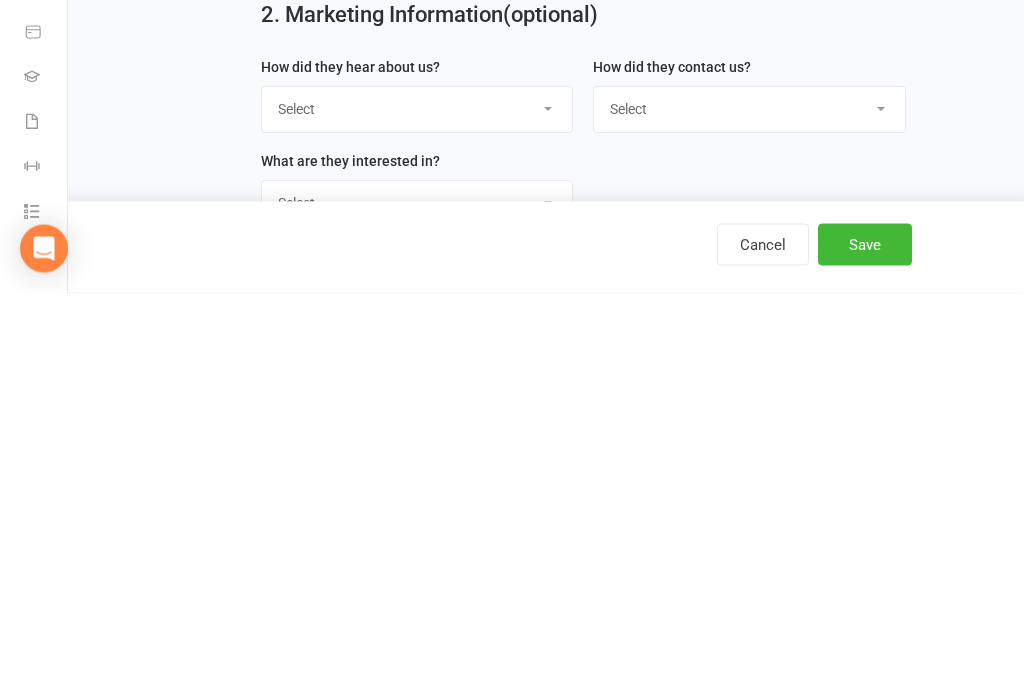 type on "[EMAIL]" 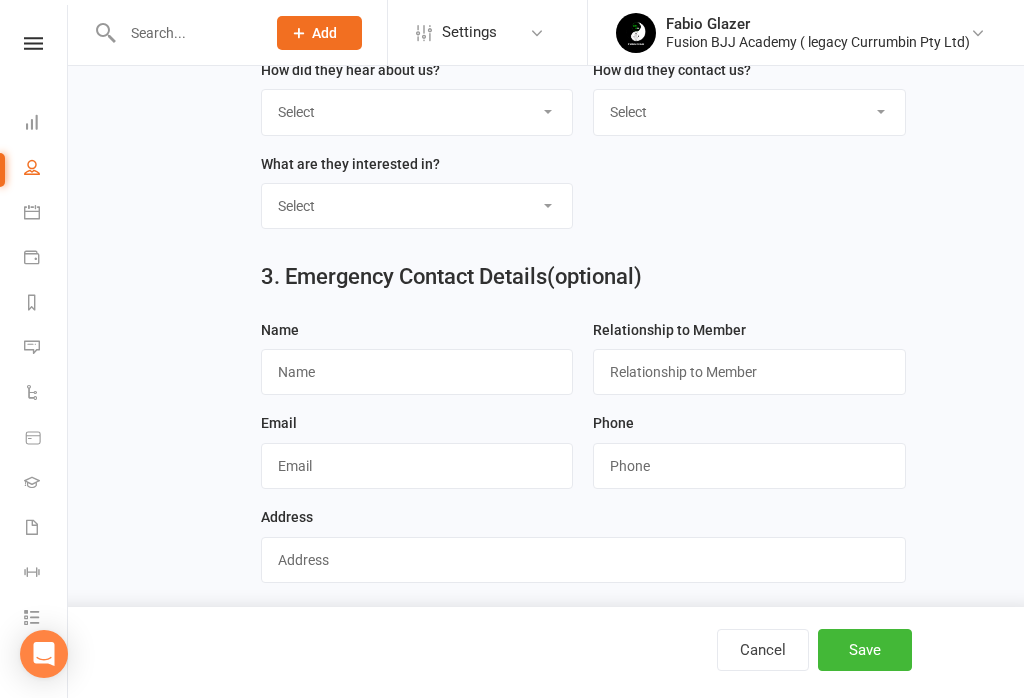select on "Google" 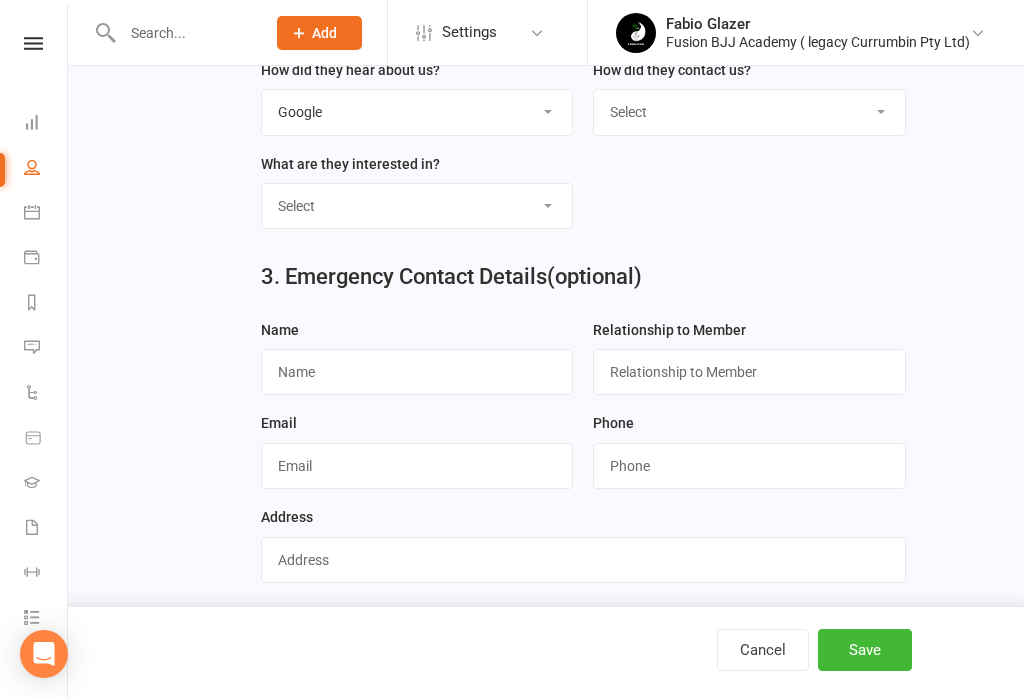 click on "Save" at bounding box center [865, 650] 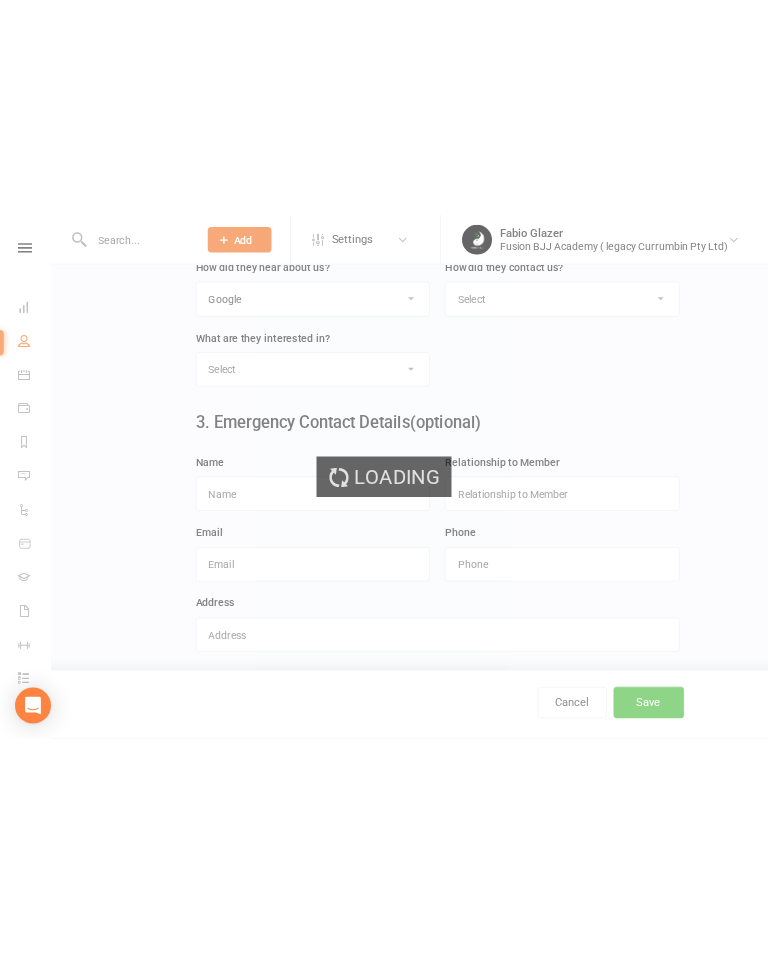 scroll, scrollTop: 0, scrollLeft: 0, axis: both 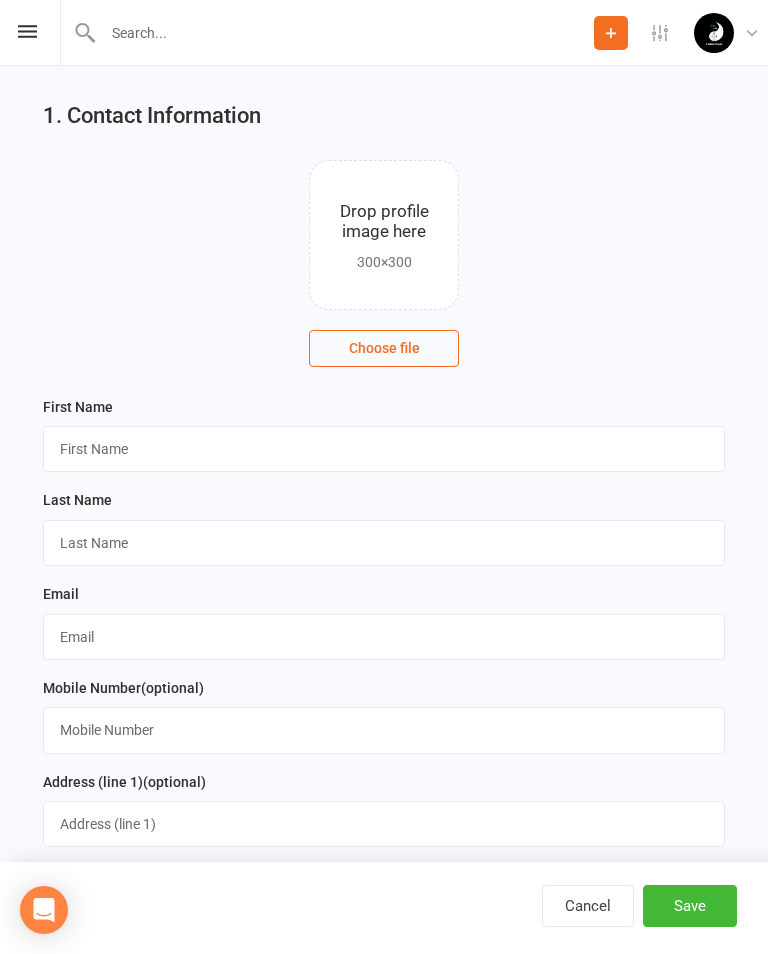 click on "Cancel" at bounding box center (588, 906) 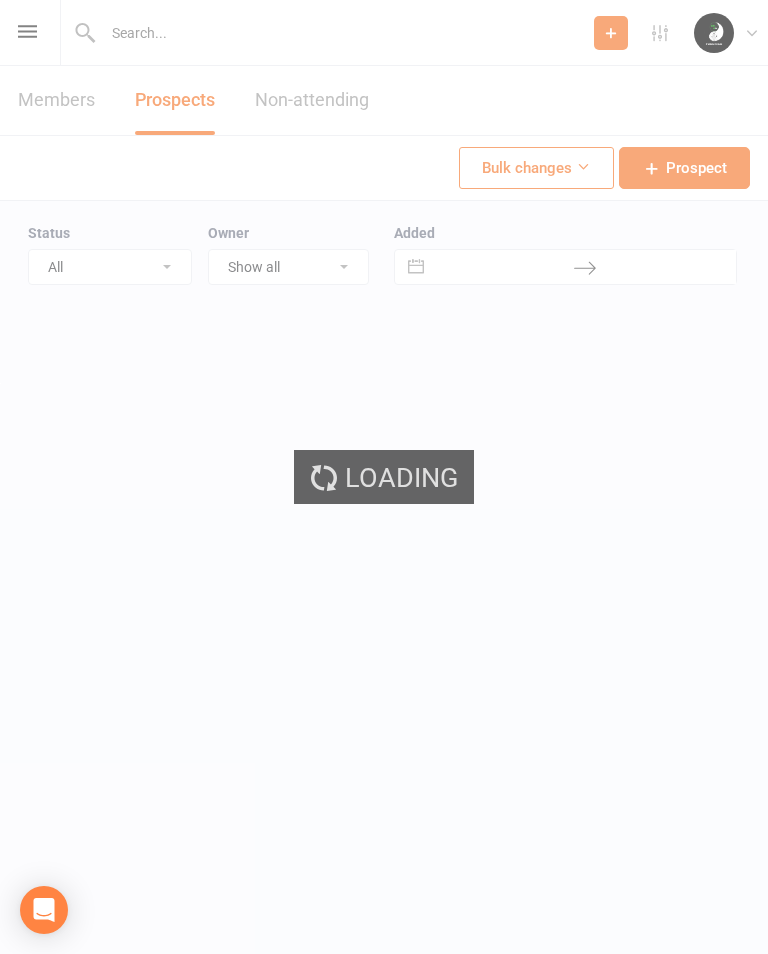 select on "25" 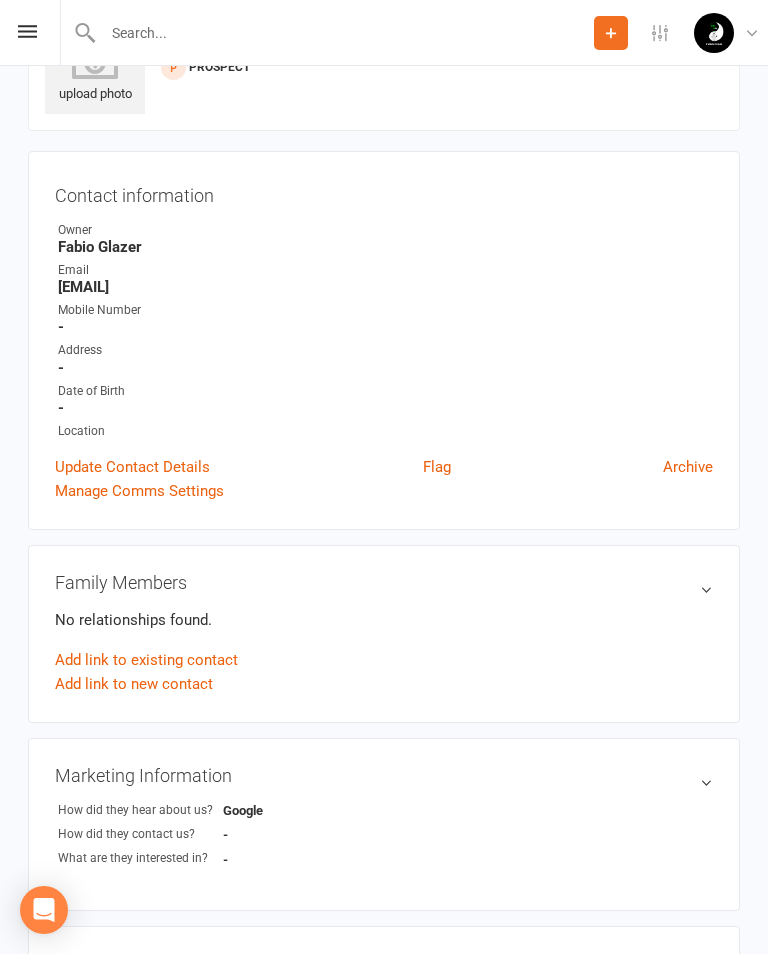 scroll, scrollTop: 0, scrollLeft: 0, axis: both 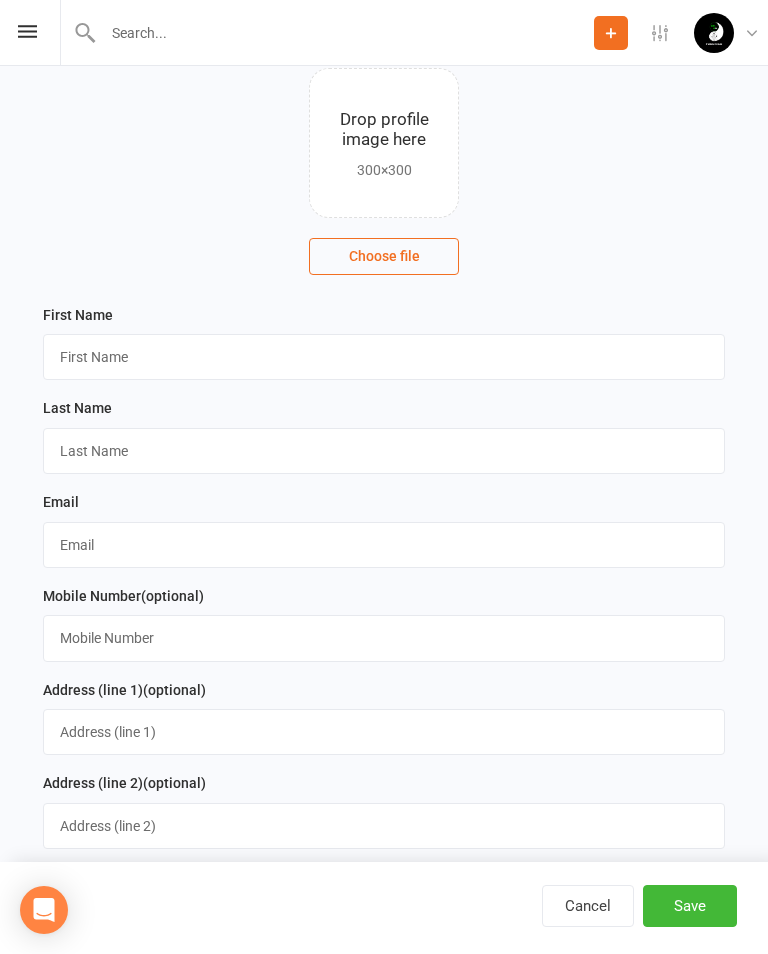 click at bounding box center [27, 31] 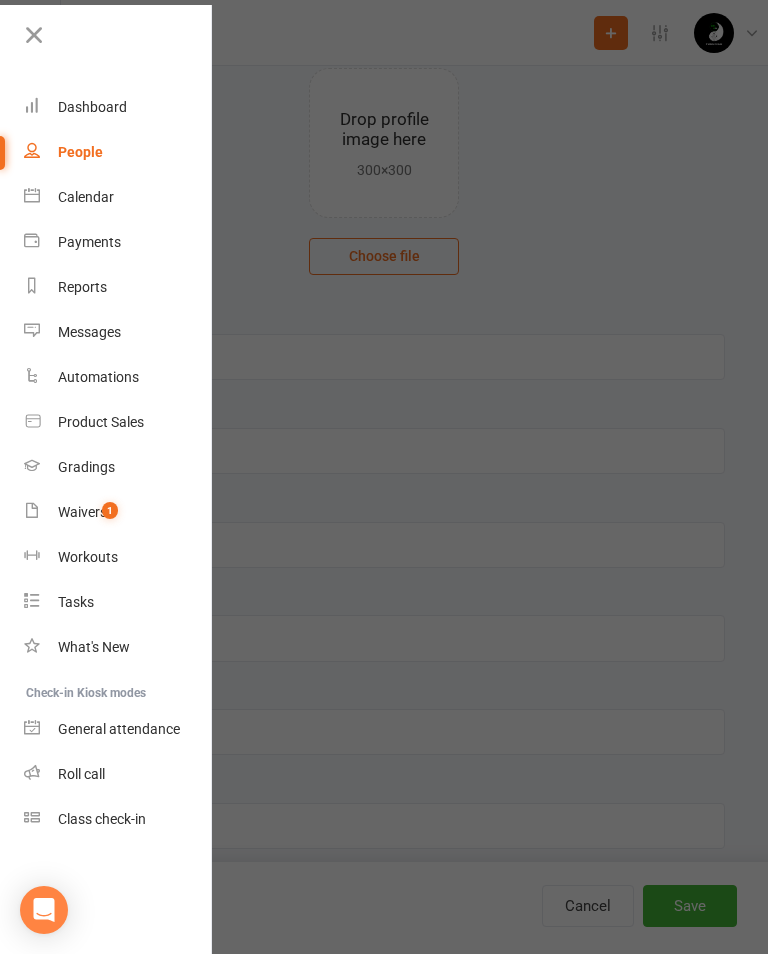 click on "People" at bounding box center (80, 152) 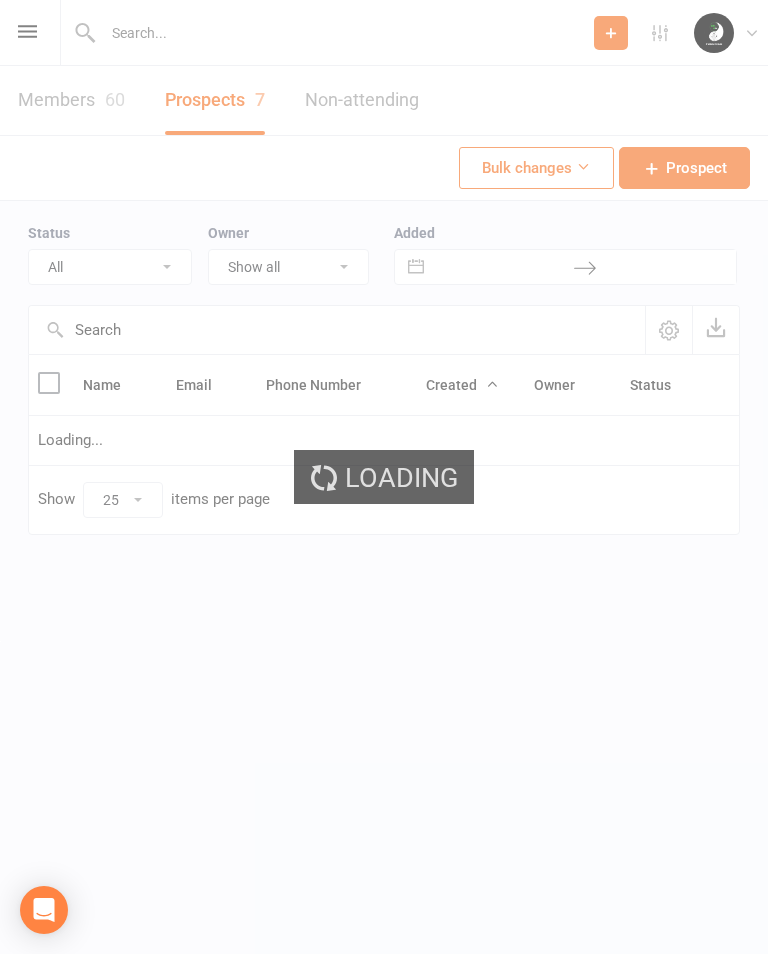 scroll, scrollTop: 0, scrollLeft: 0, axis: both 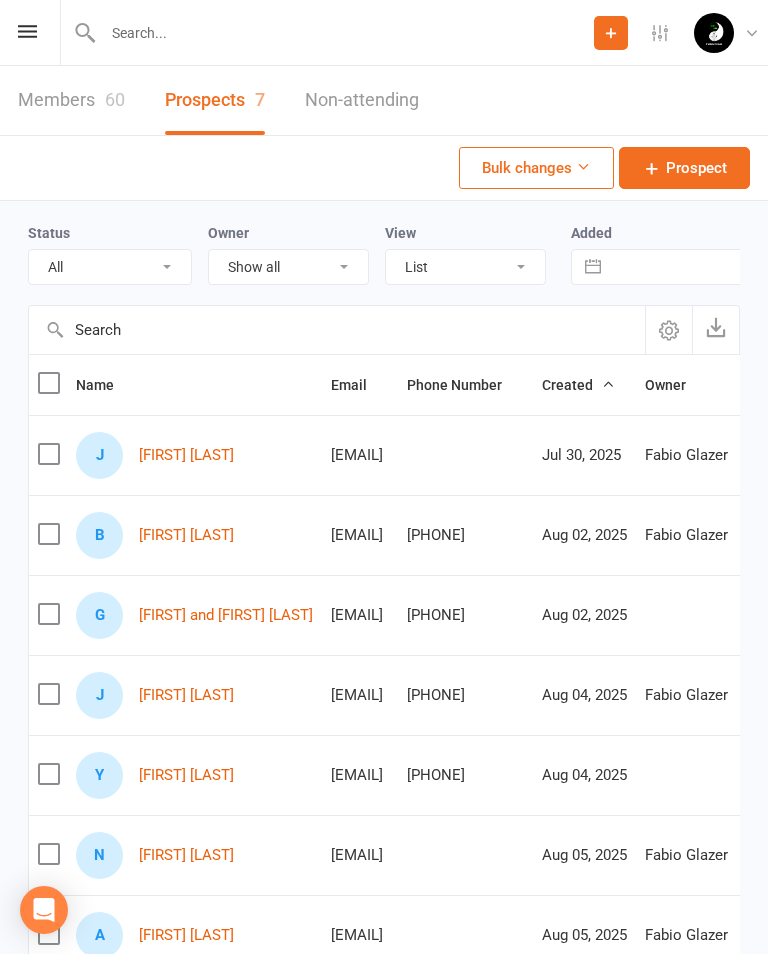 click on "Prospects 7" at bounding box center (215, 100) 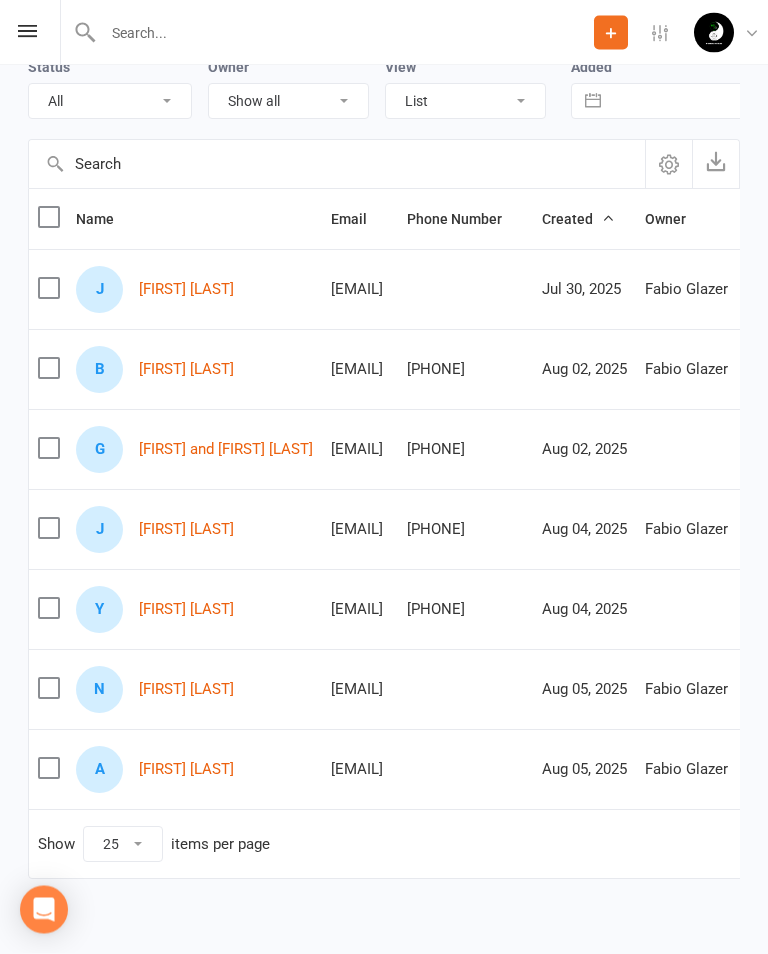 scroll, scrollTop: 168, scrollLeft: 0, axis: vertical 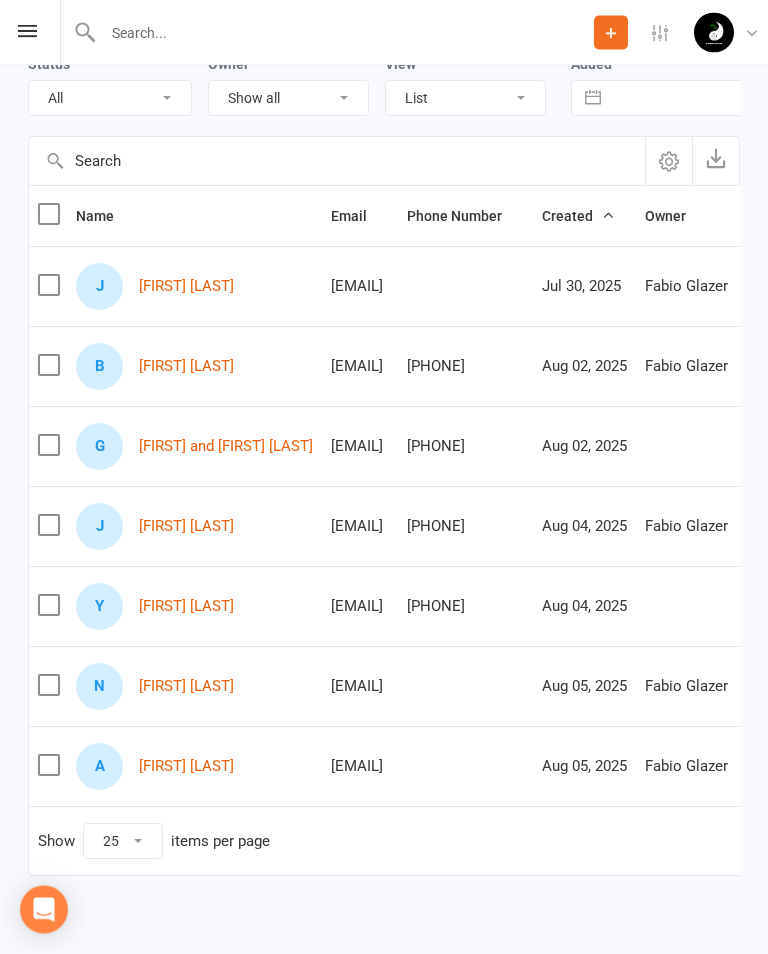 click on "[FIRST] [LAST]" at bounding box center [186, 607] 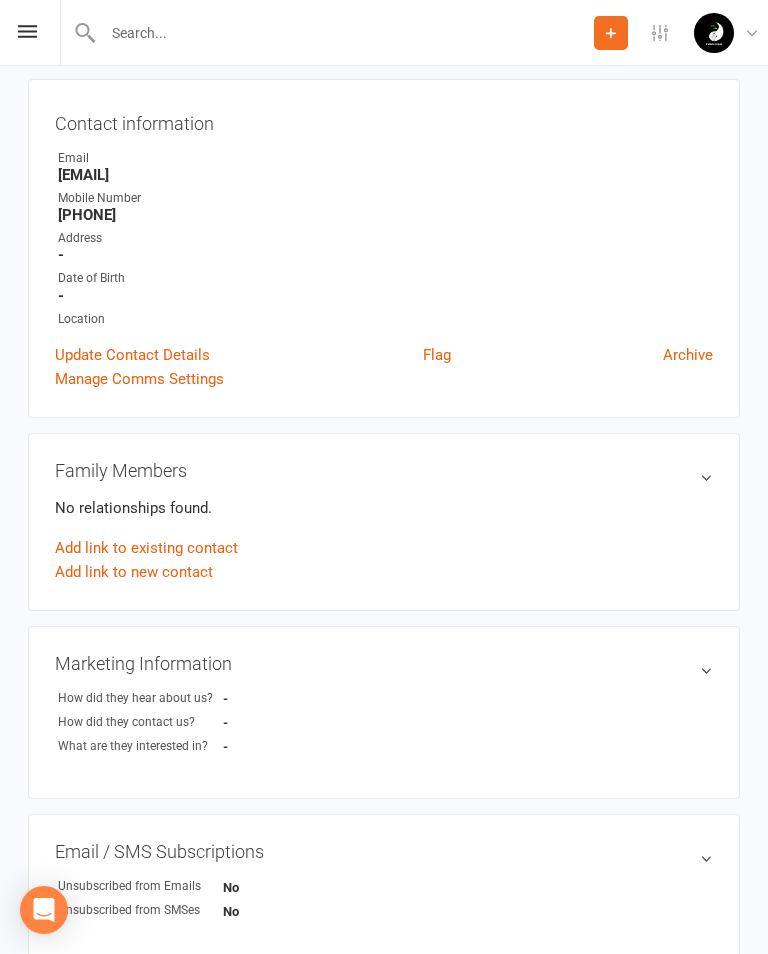 scroll, scrollTop: 0, scrollLeft: 0, axis: both 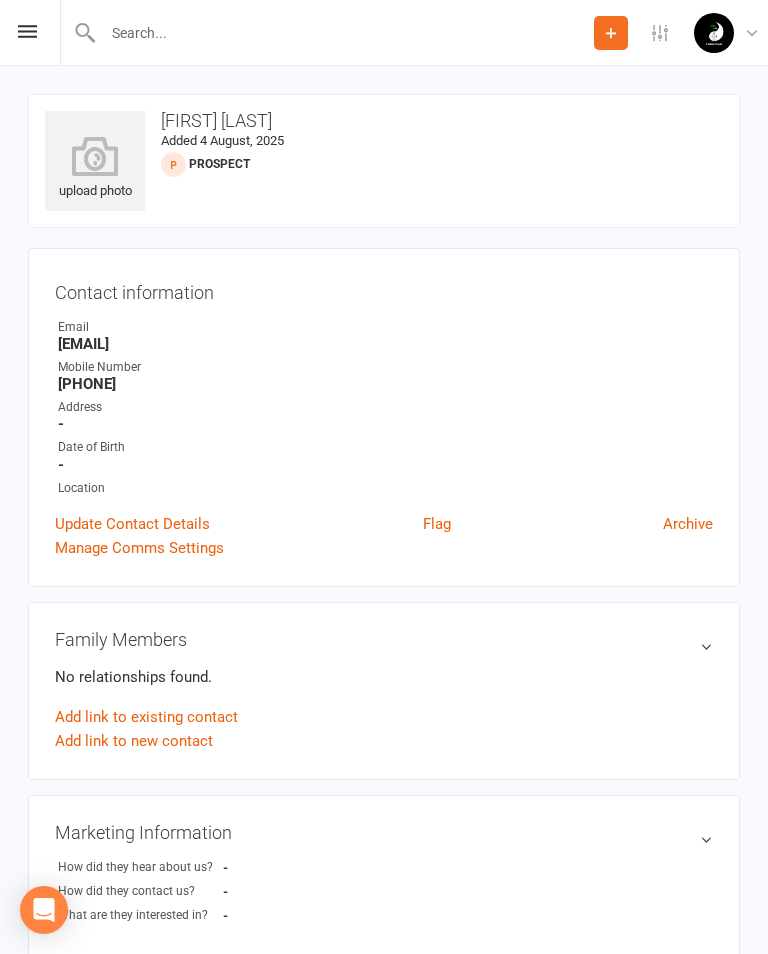 click on "Add" 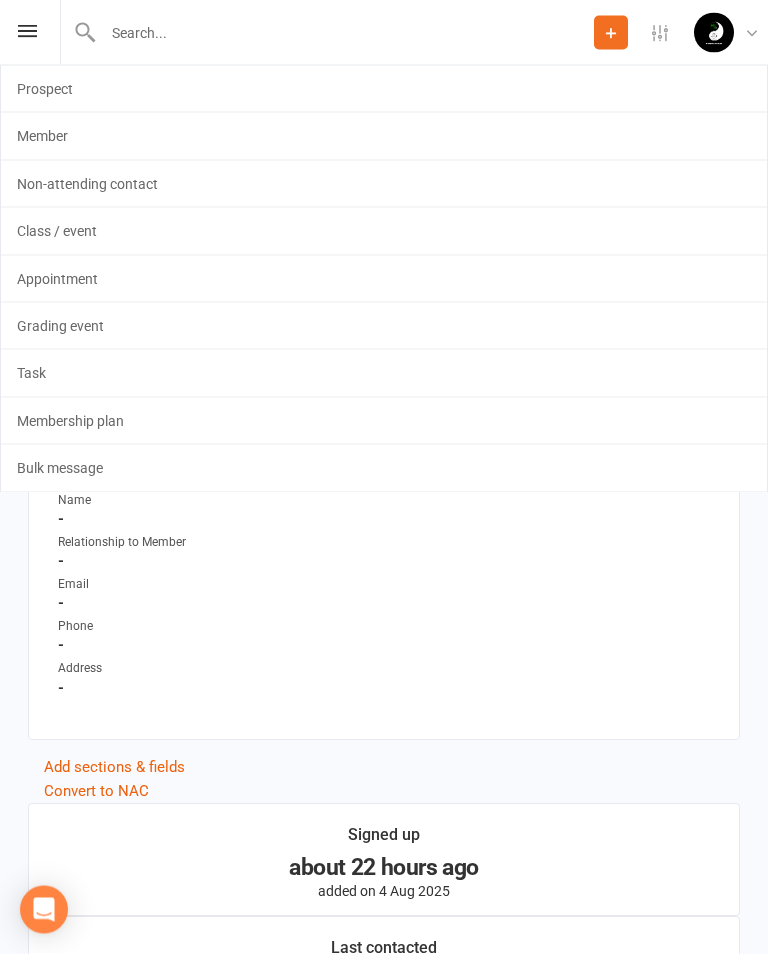 scroll, scrollTop: 764, scrollLeft: 0, axis: vertical 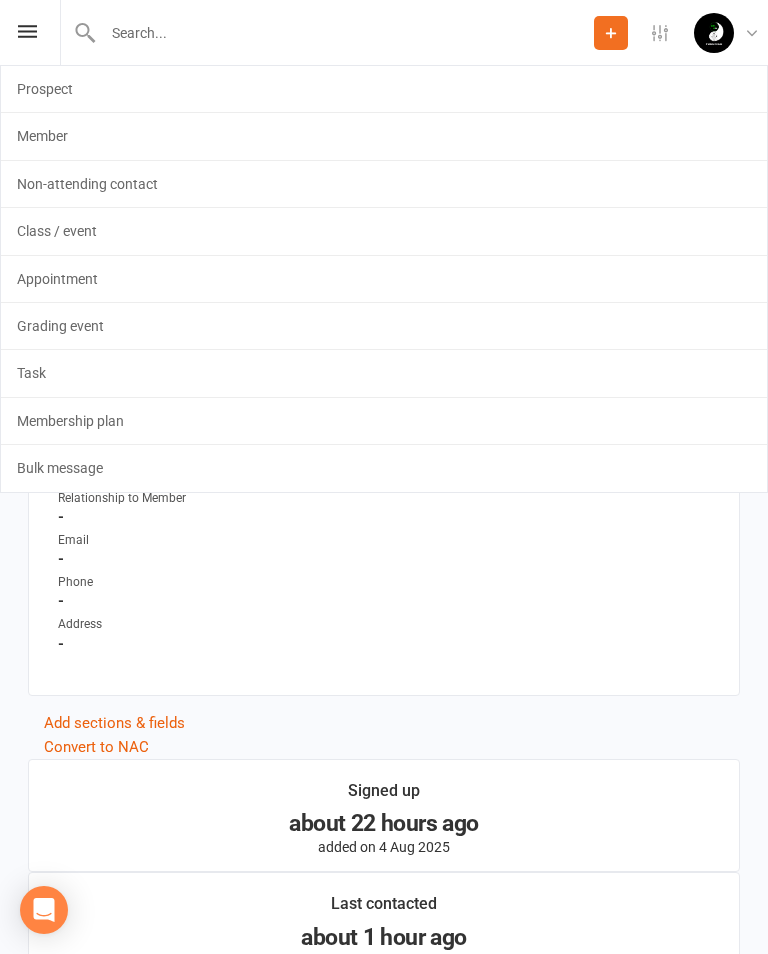click at bounding box center (27, 31) 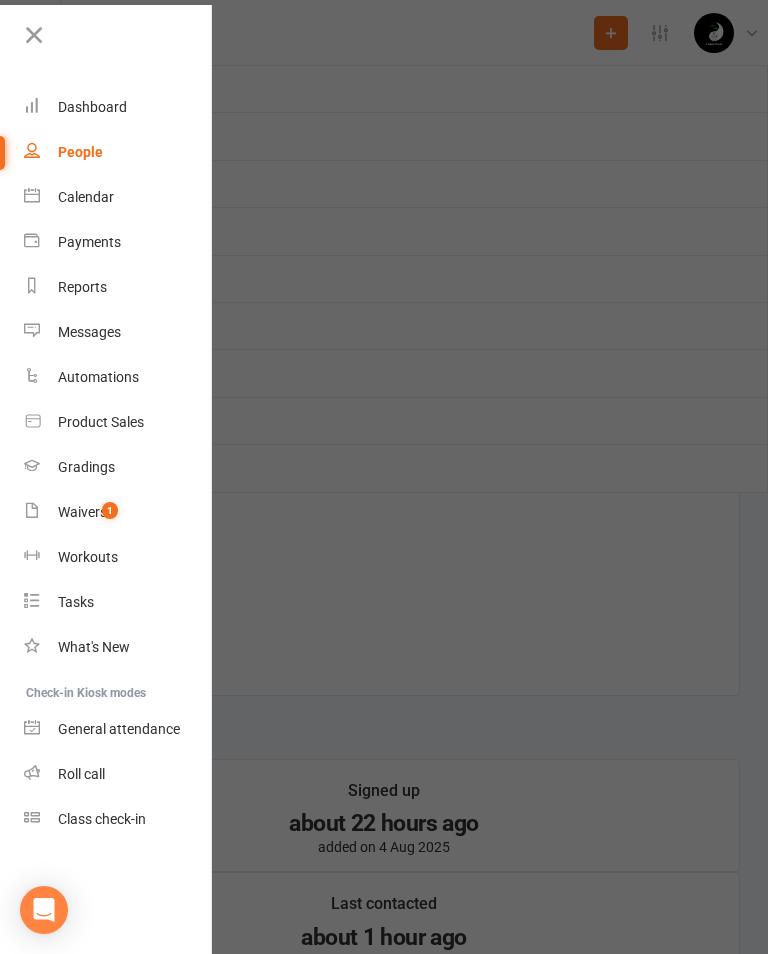click on "People" at bounding box center (80, 152) 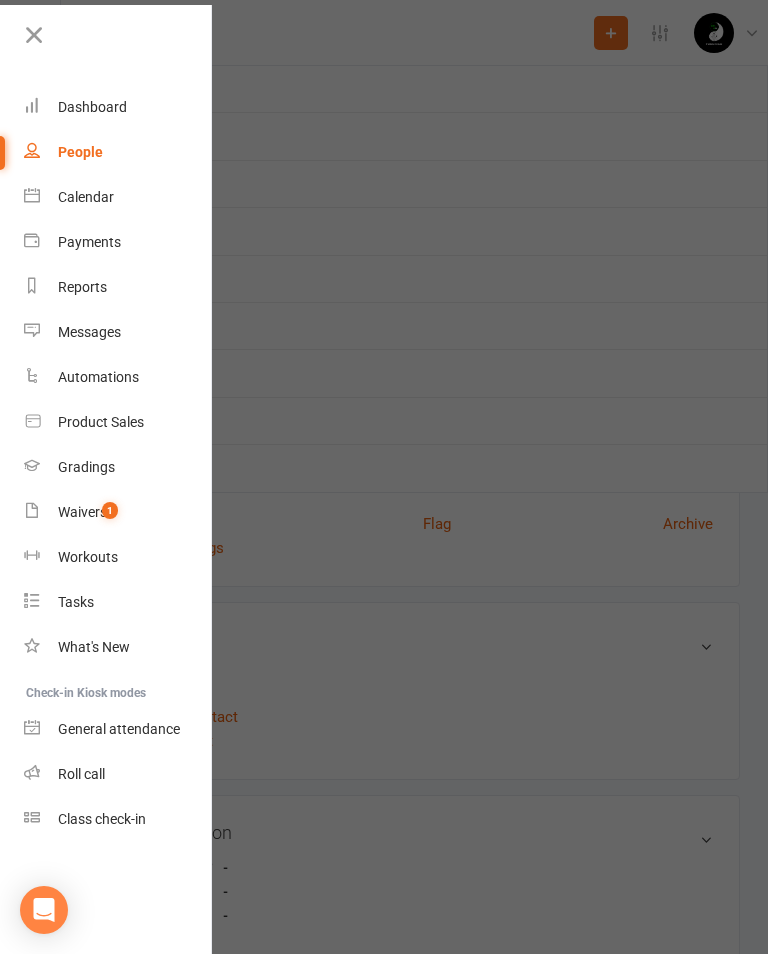 select on "25" 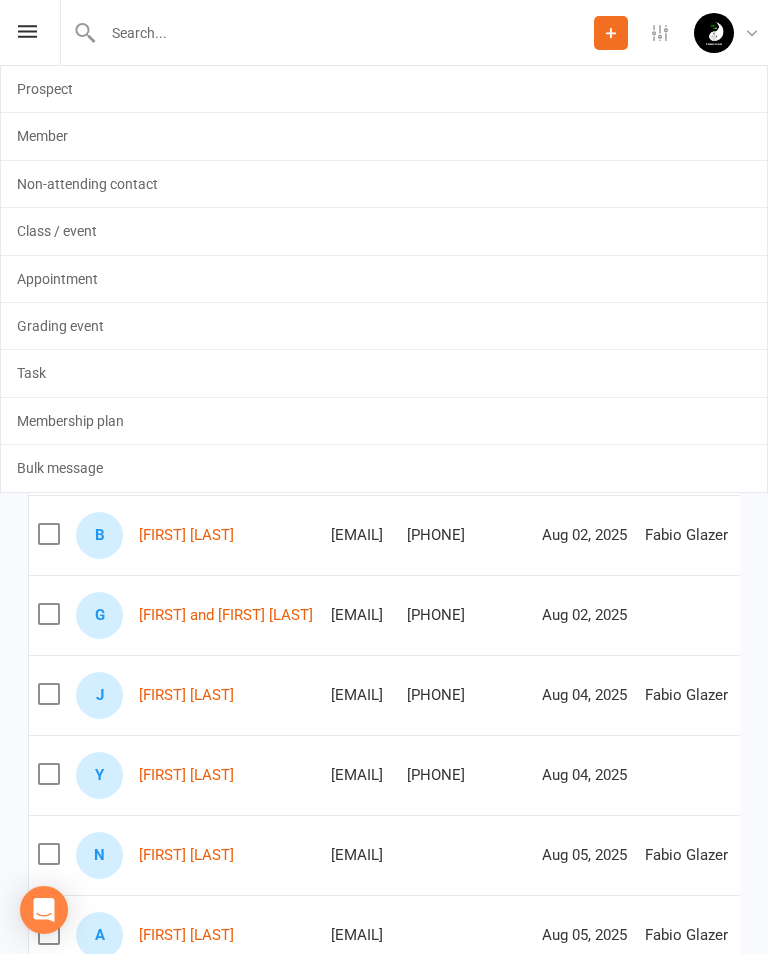 click on "[FIRST] [LAST]" at bounding box center [186, 775] 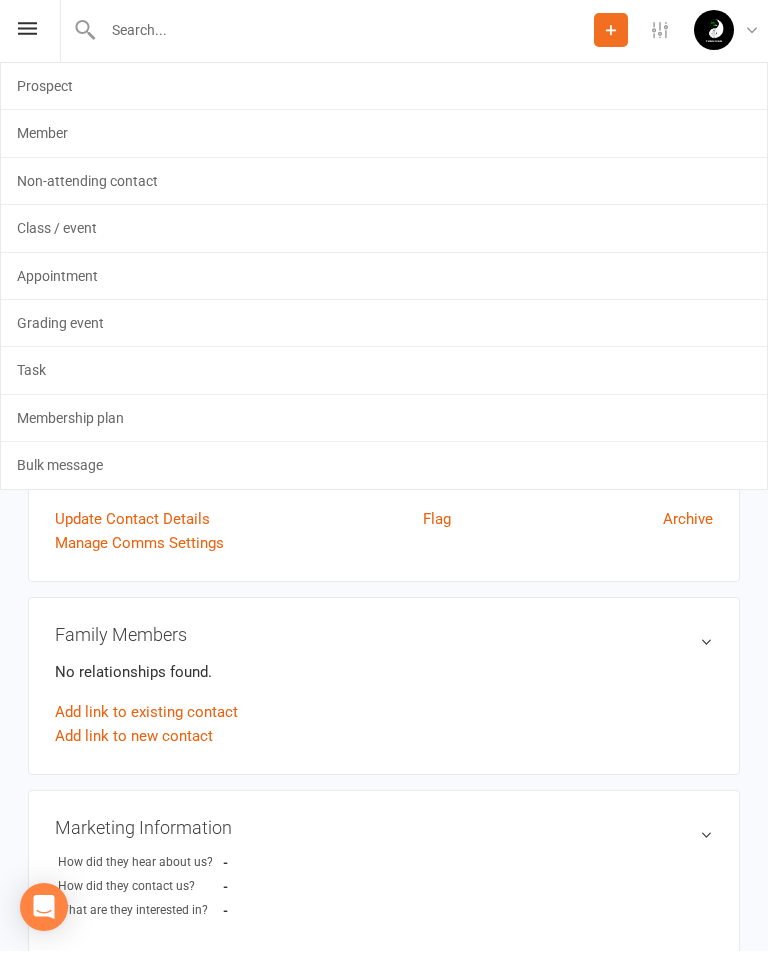 scroll, scrollTop: 0, scrollLeft: 0, axis: both 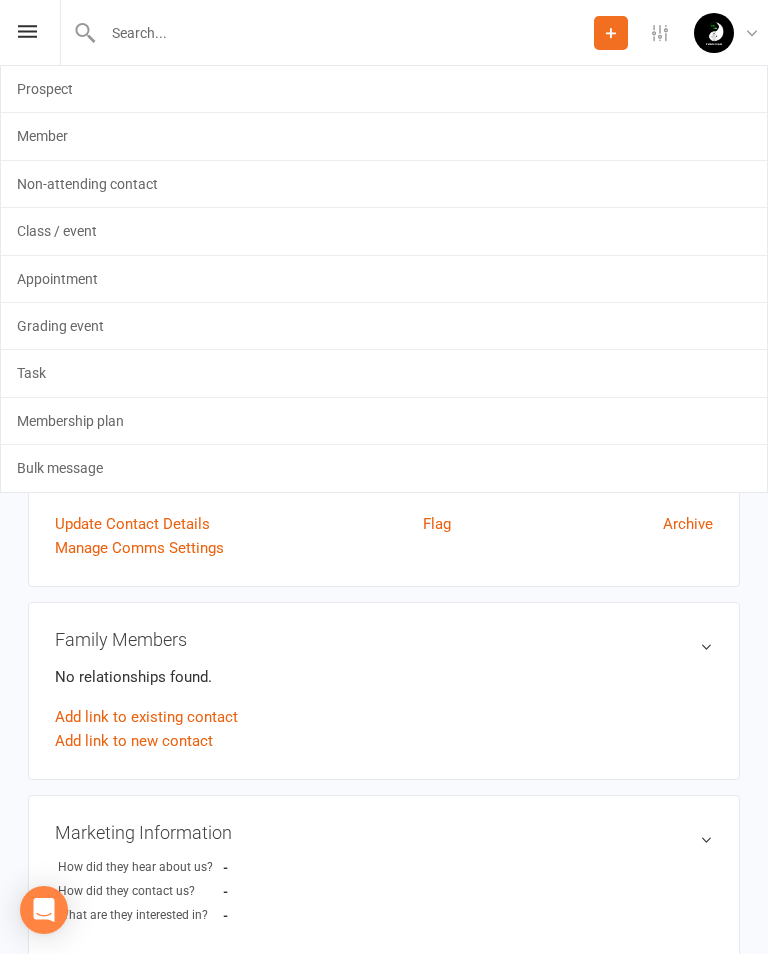 click at bounding box center (752, 33) 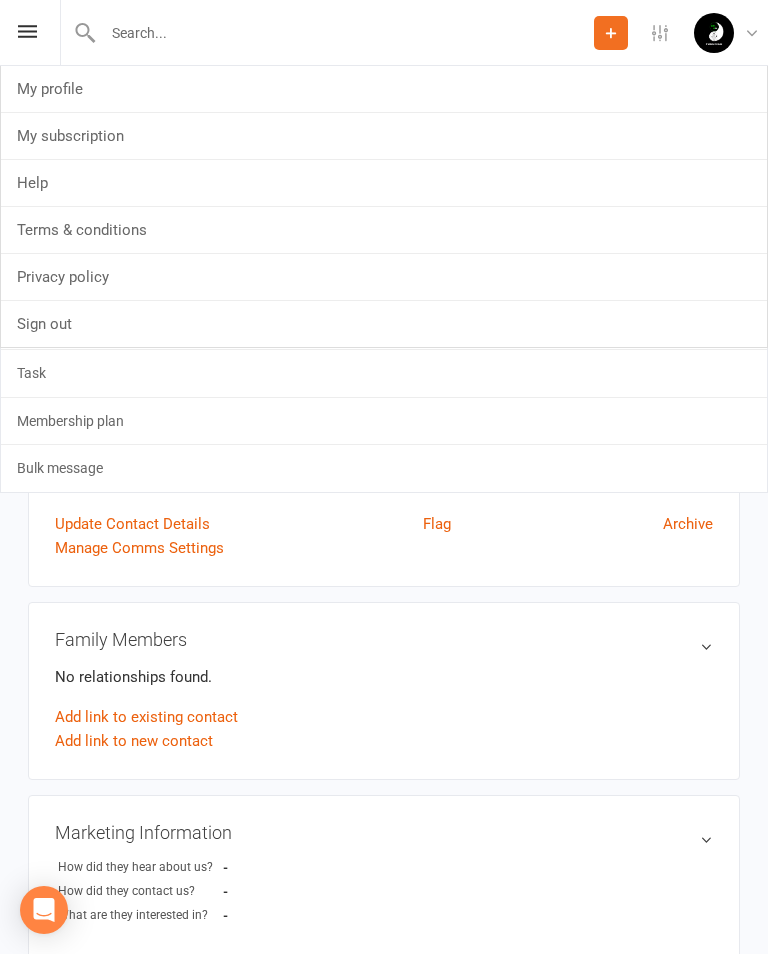 click on "Contact information Owner Email [EMAIL] Mobile Number [PHONE] Address - Date of Birth - Location Update Contact Details Flag Archive Manage Comms Settings" at bounding box center [384, 417] 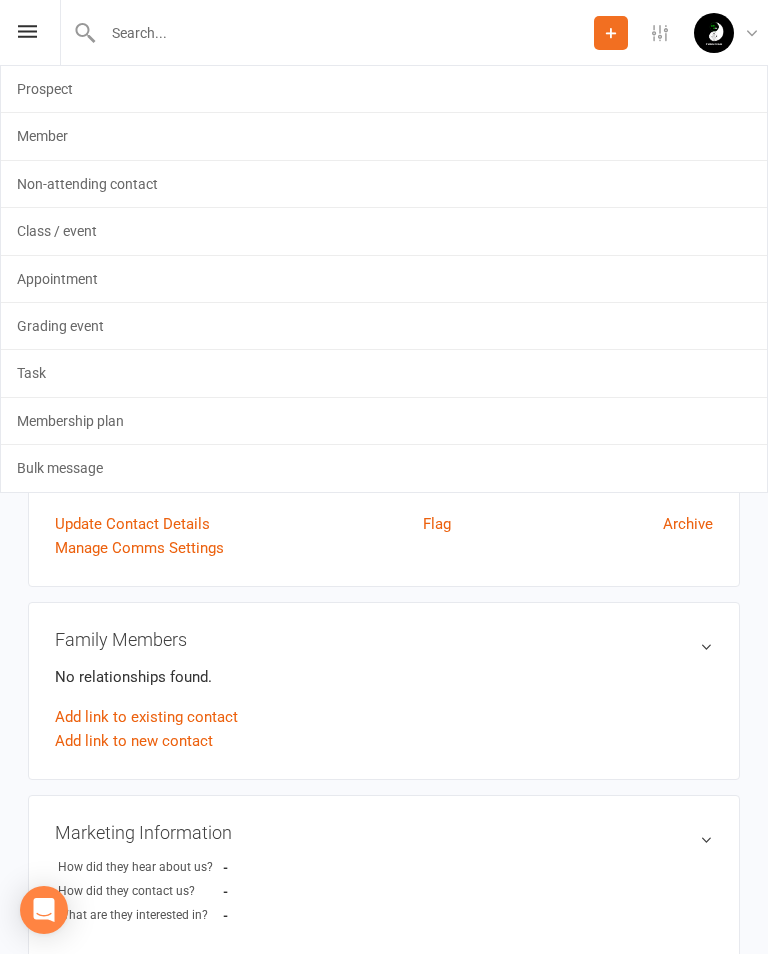click on "Family Members" at bounding box center [384, 639] 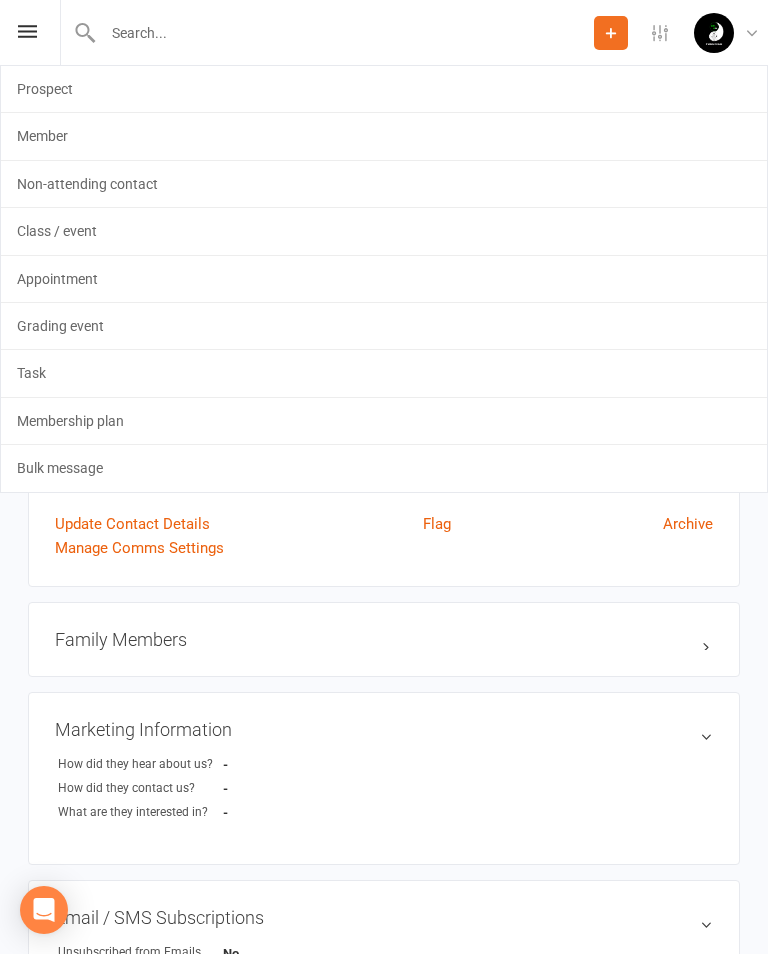 click on "upload photo [FIRST] [LAST] Added [DATE] prospect Contact information Owner Email [EMAIL] Mobile Number [PHONE] Address - Date of Birth - Location Update Contact Details Flag Archive Manage Comms Settings Family Members Marketing Information edit How did they hear about us? - How did they contact us? - What are they interested in? - Email / SMS Subscriptions edit Unsubscribed from Emails No Unsubscribed from SMSes No Emergency Contact Details edit Name - Relationship to Member - Email - Phone - Address - Add sections & fields Convert to NAC" at bounding box center (384, 757) 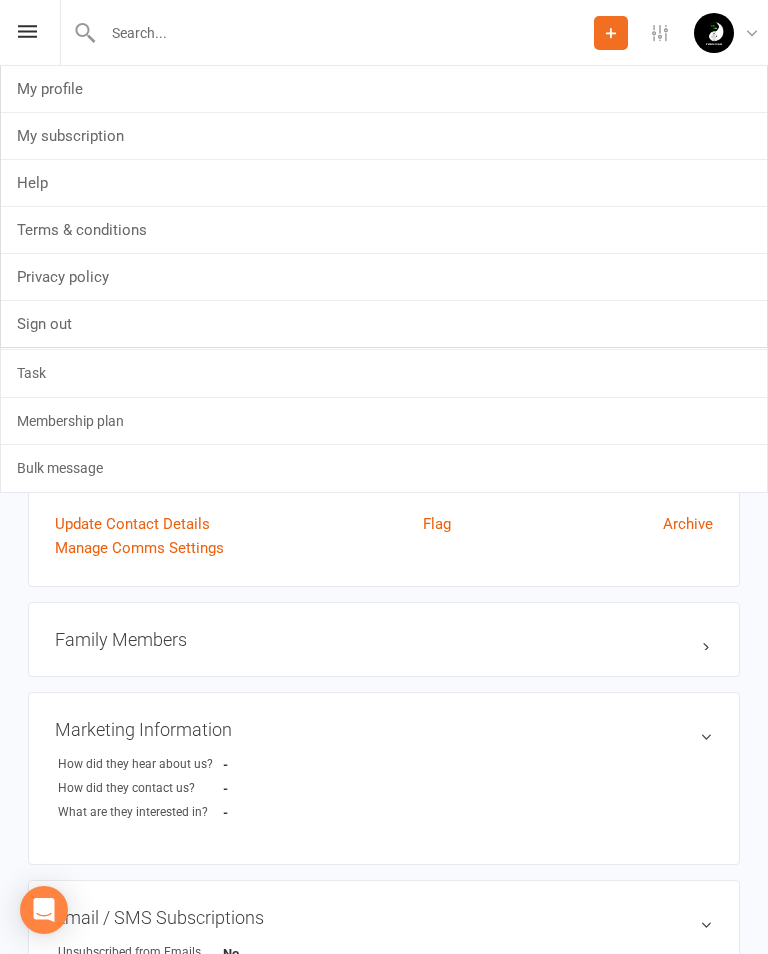 click on "Fabio Glazer Fusion BJJ Academy ( legacy Currumbin Pty Ltd)" at bounding box center [730, 33] 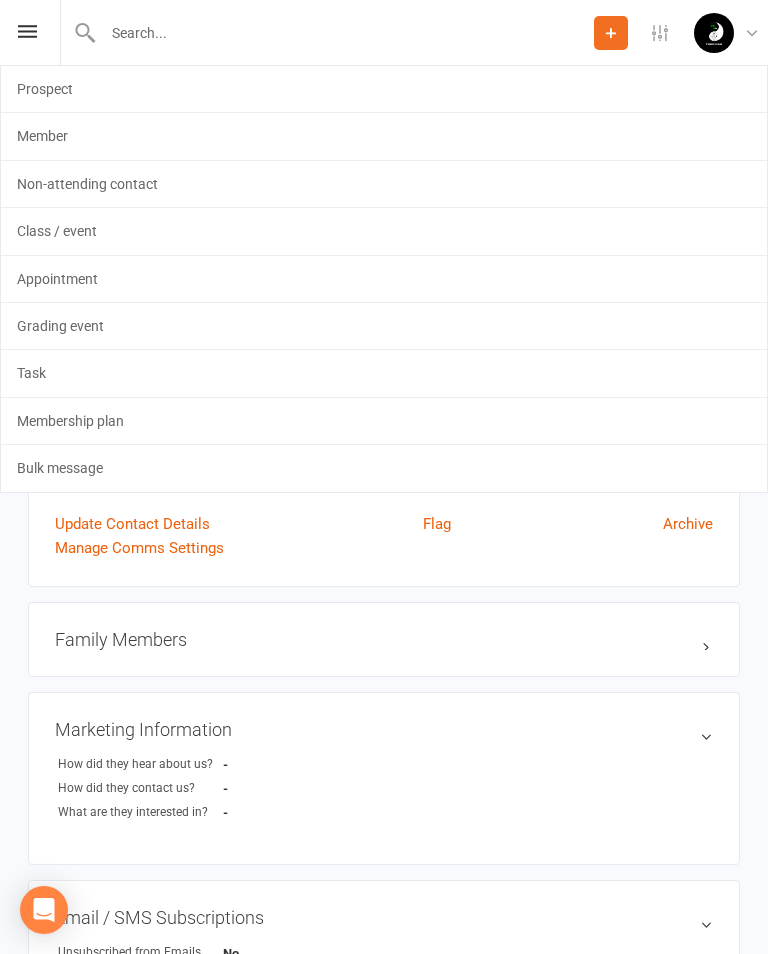 click at bounding box center (27, 31) 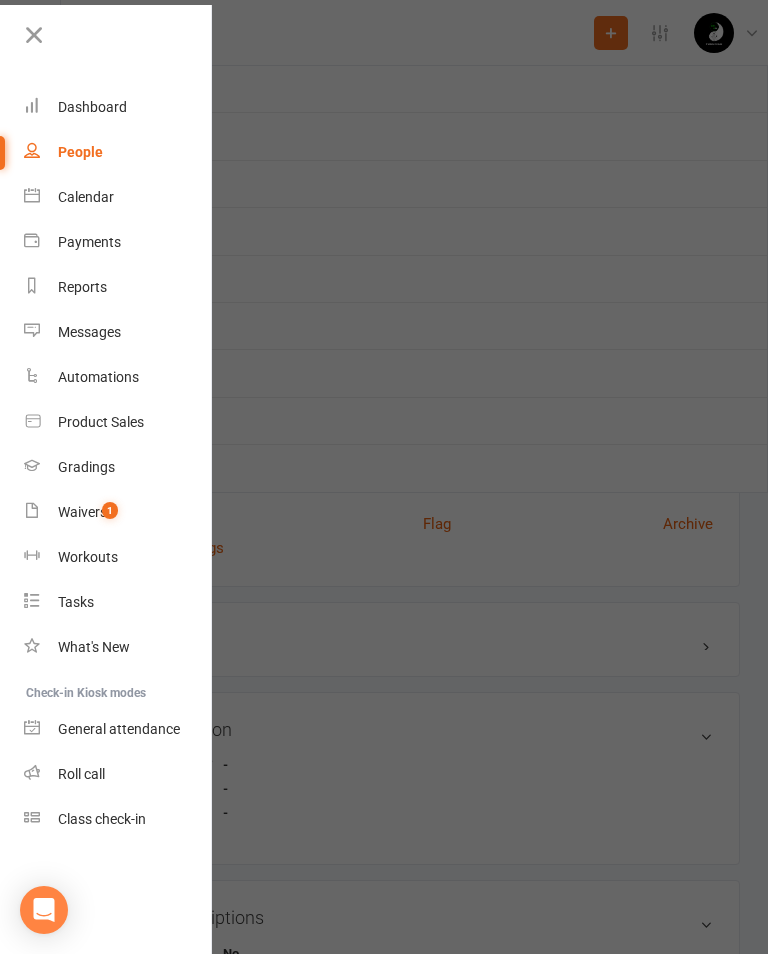 click at bounding box center [105, 42] 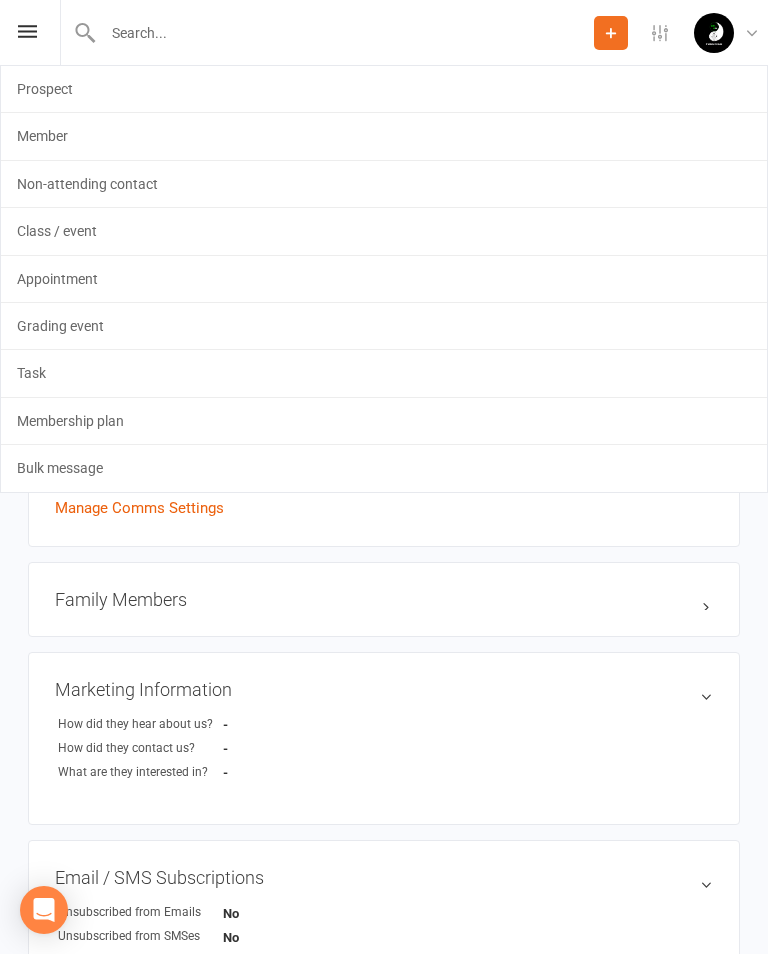scroll, scrollTop: 0, scrollLeft: 0, axis: both 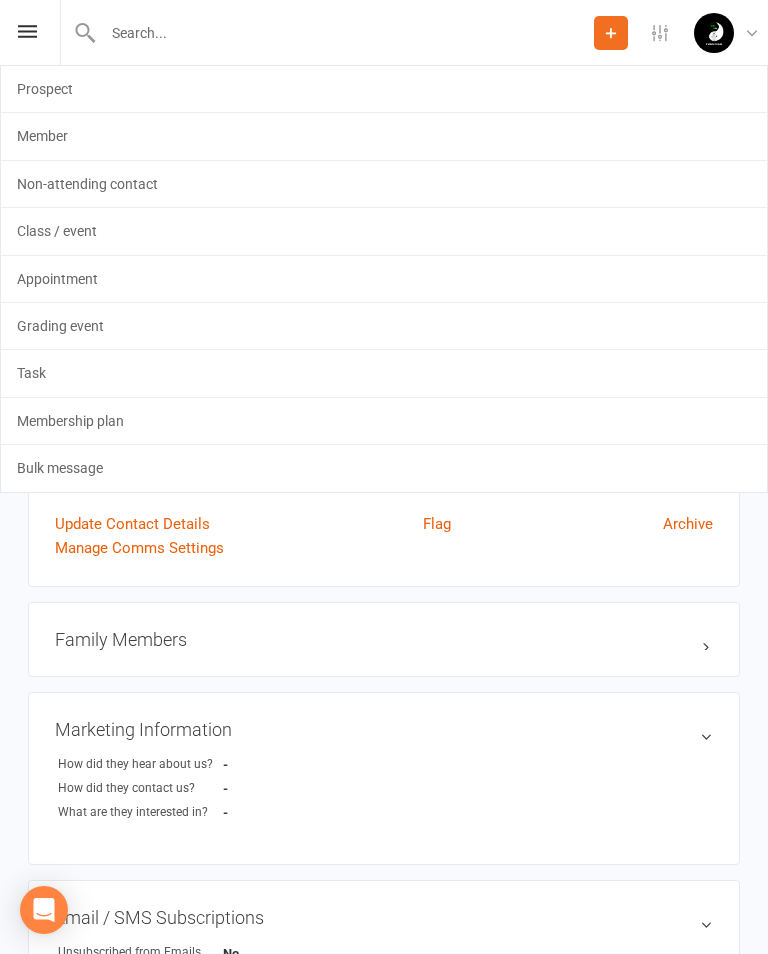 click 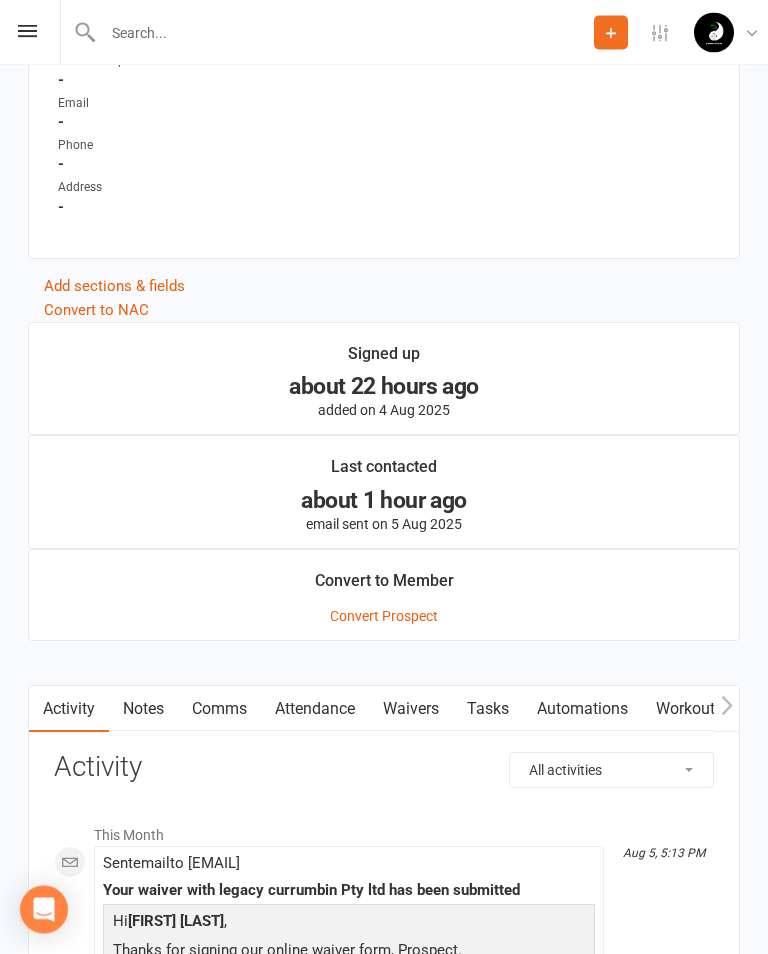 scroll, scrollTop: 1104, scrollLeft: 0, axis: vertical 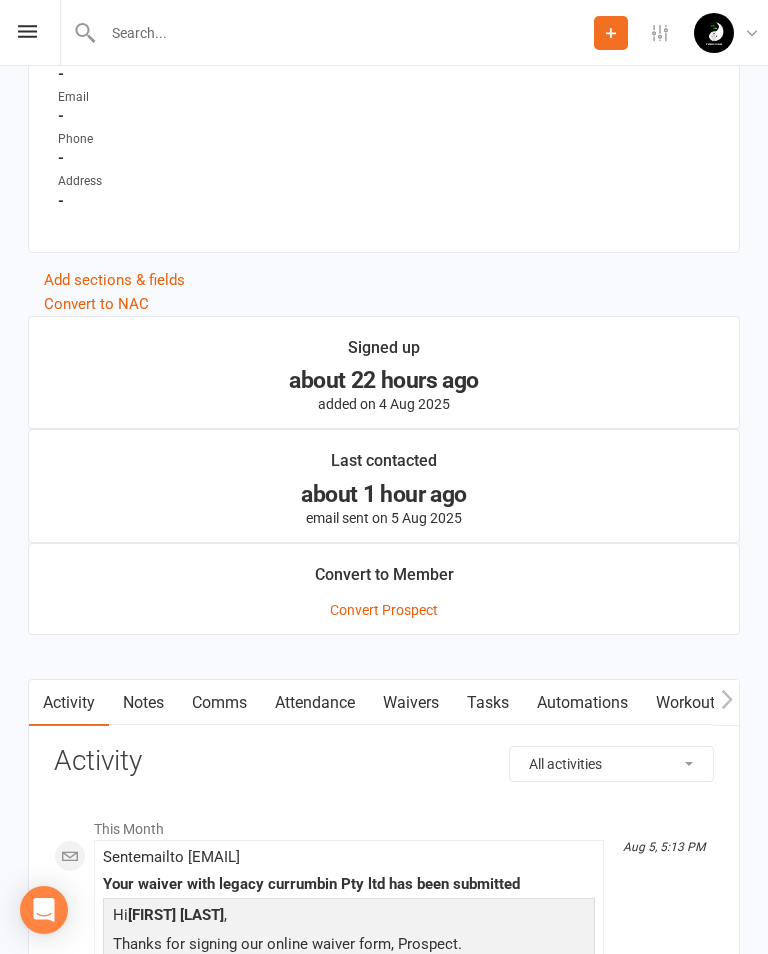click on "Convert Prospect" at bounding box center (384, 610) 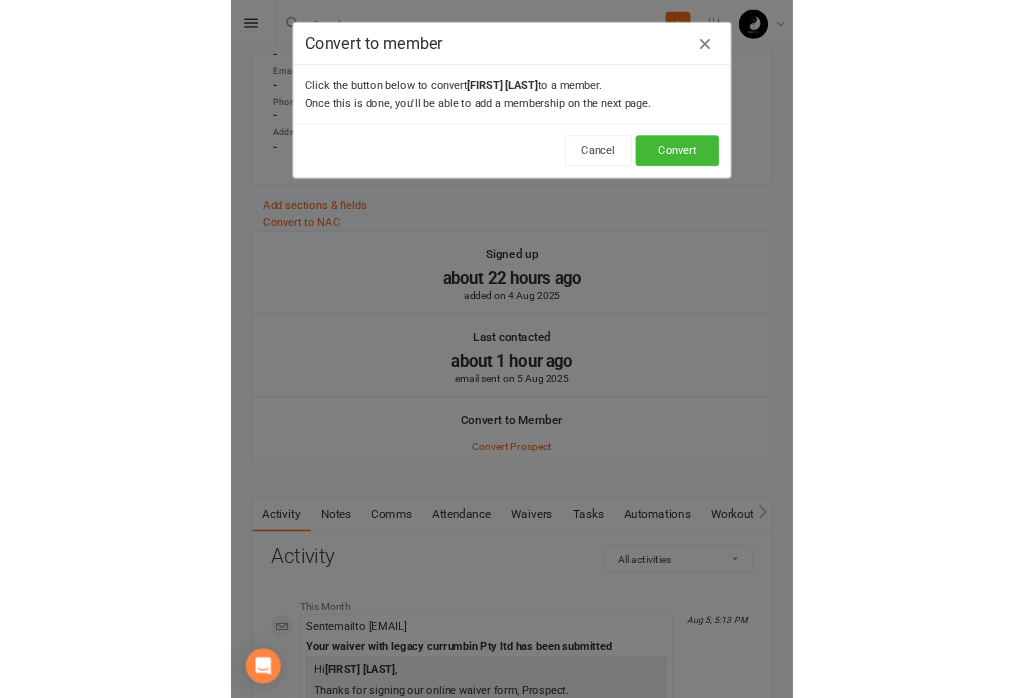 scroll, scrollTop: 698, scrollLeft: 0, axis: vertical 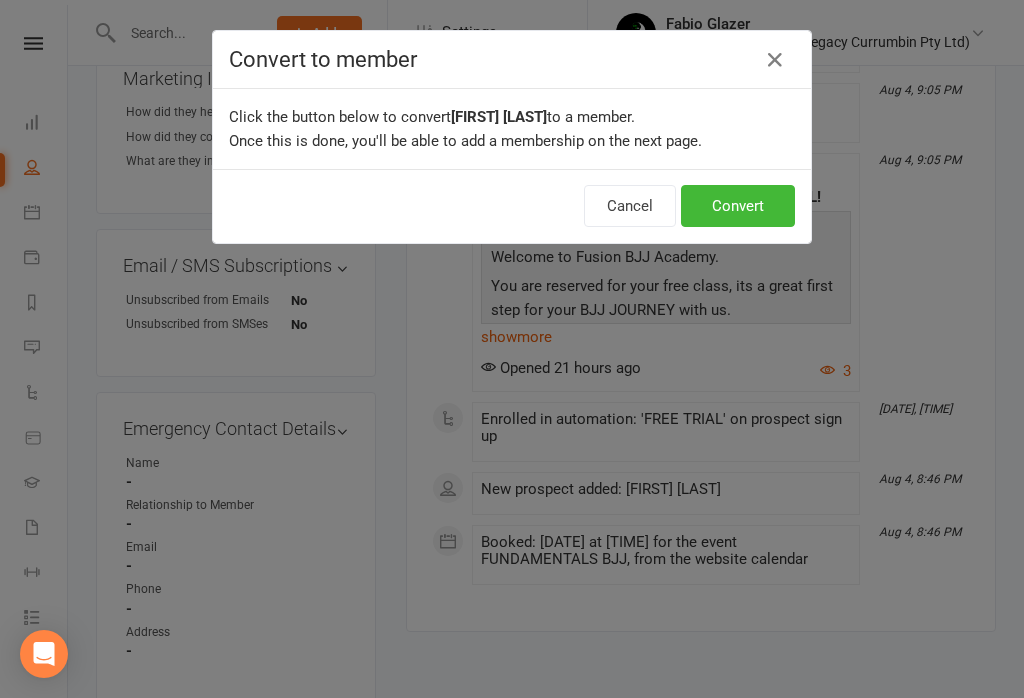 click on "Convert" at bounding box center (738, 206) 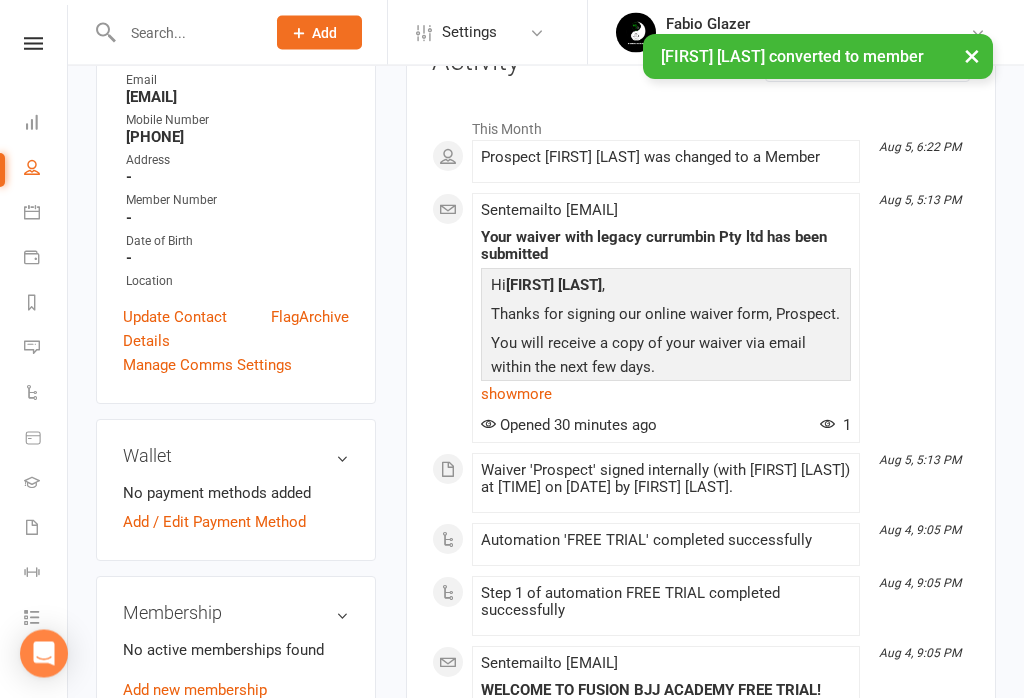 scroll, scrollTop: 298, scrollLeft: 0, axis: vertical 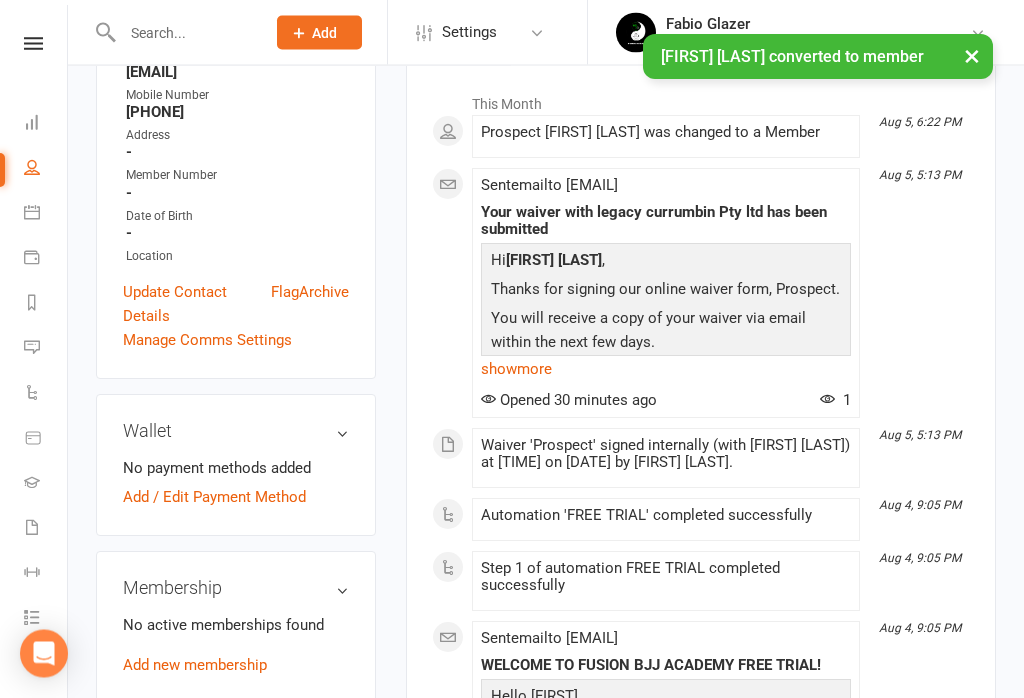 click on "Add new membership" at bounding box center [195, 666] 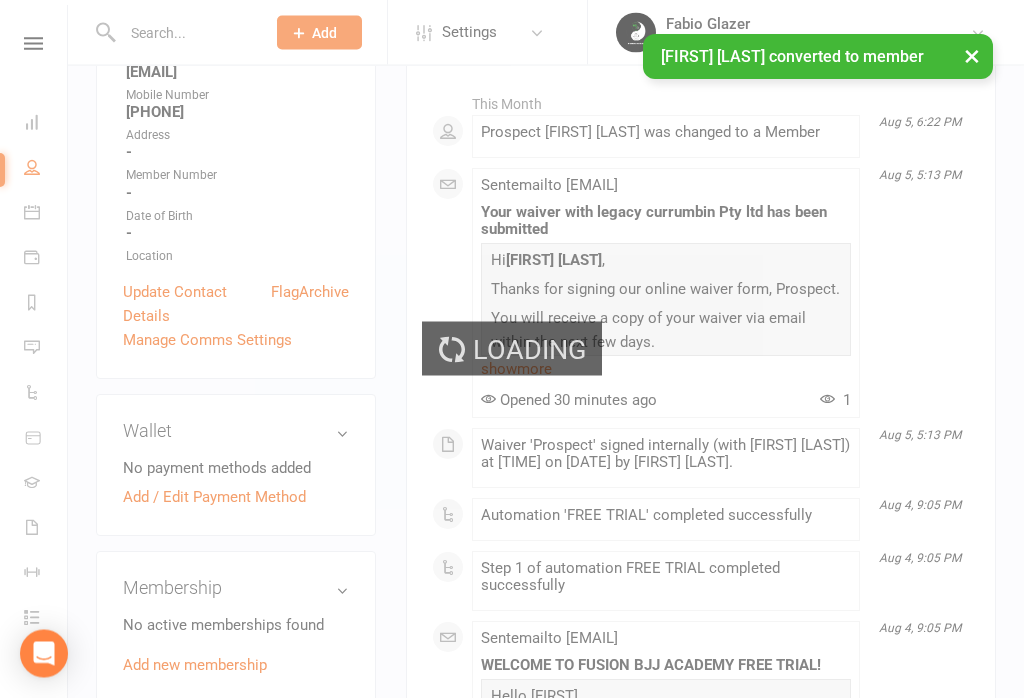 scroll, scrollTop: 299, scrollLeft: 0, axis: vertical 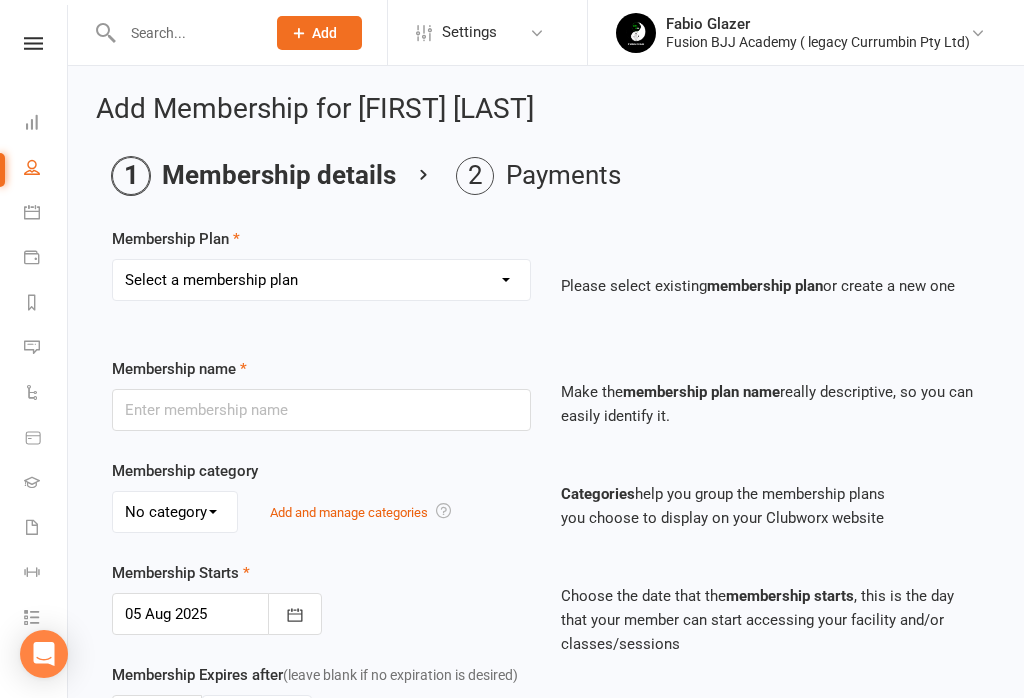 click on "Select a membership plan Create new Membership Plan ADULTS UNLIMITED ADULTS UNLIMITED + ROLL CALL 10 PACK EMERGENCY SERVICES Kids BJJ (1 P/W) KIDS BJJ ( 2 P/W) KIDS BJJ UNLIMITED Family" at bounding box center (321, 280) 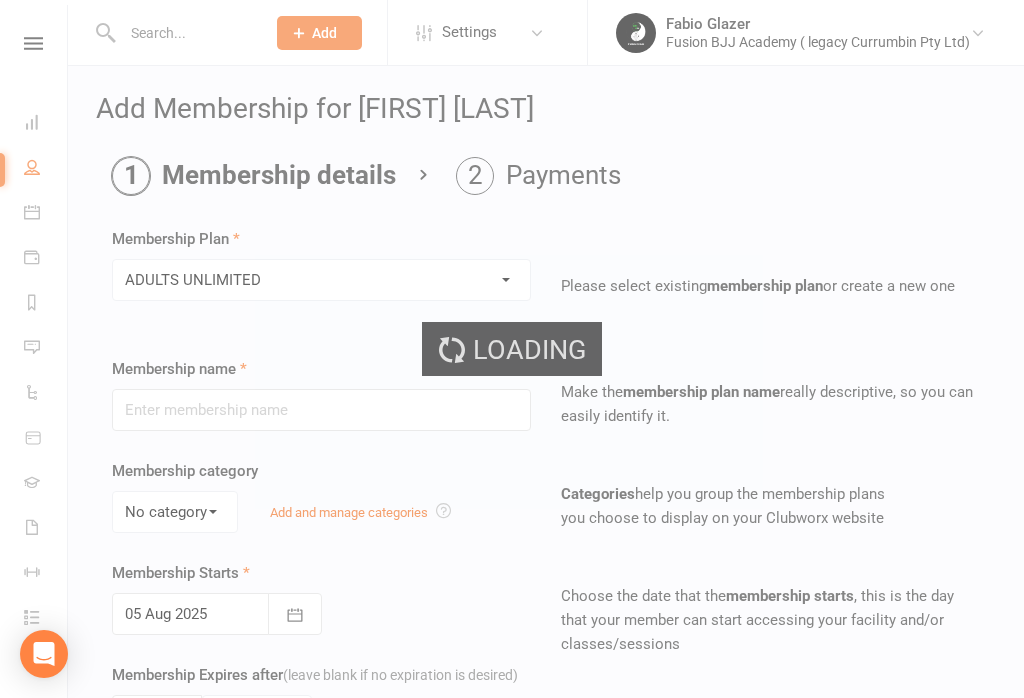 type on "ADULTS UNLIMITED" 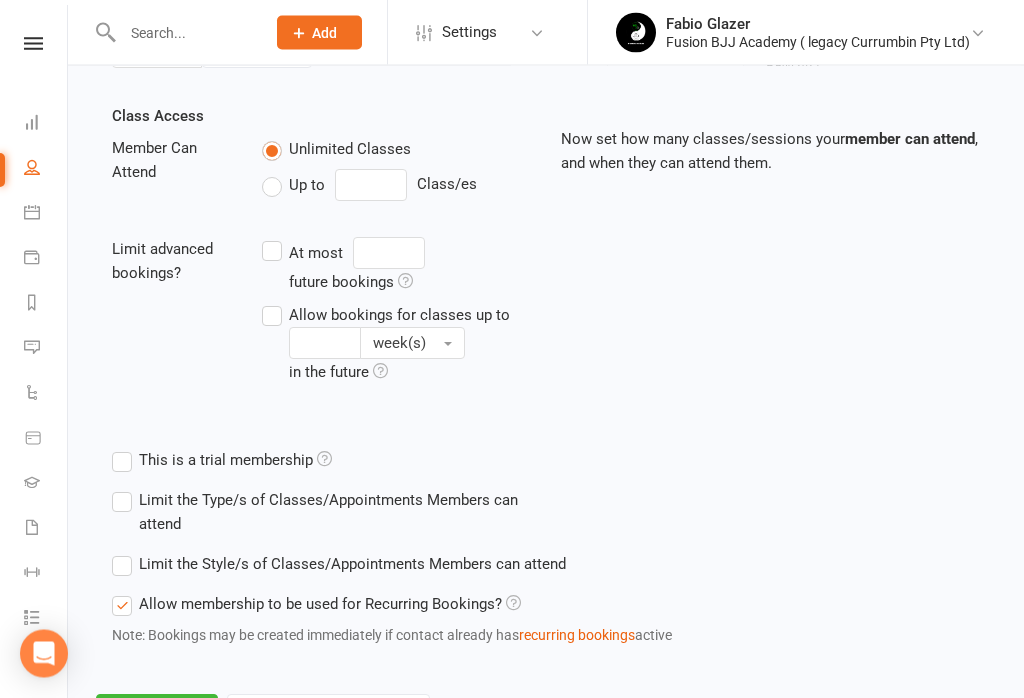 scroll, scrollTop: 749, scrollLeft: 0, axis: vertical 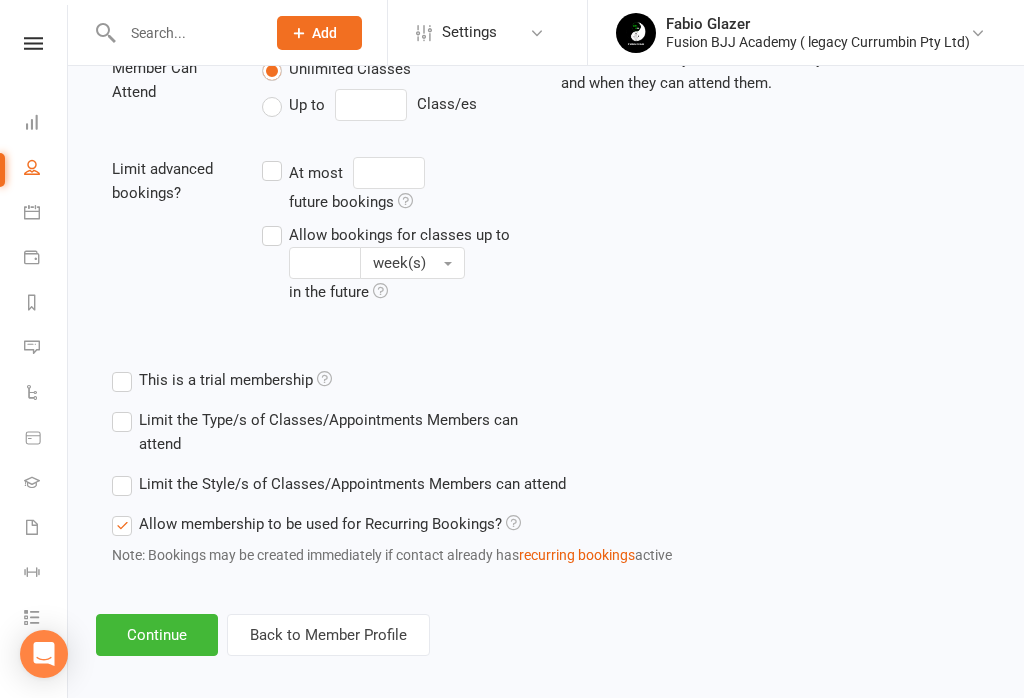 click on "Continue" at bounding box center [157, 635] 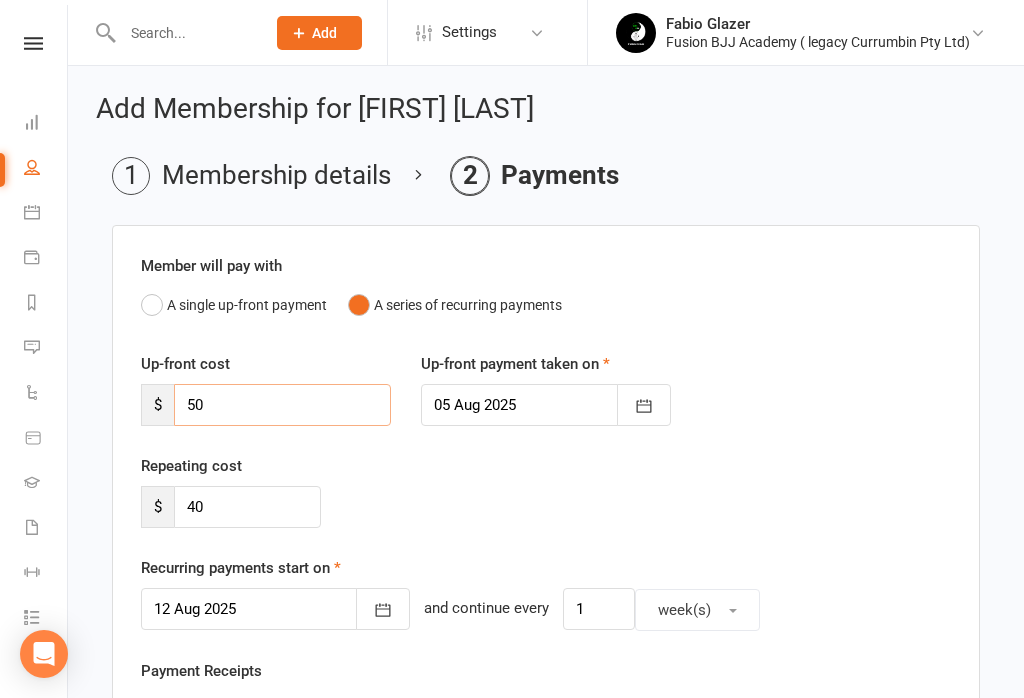 click on "50" at bounding box center [282, 405] 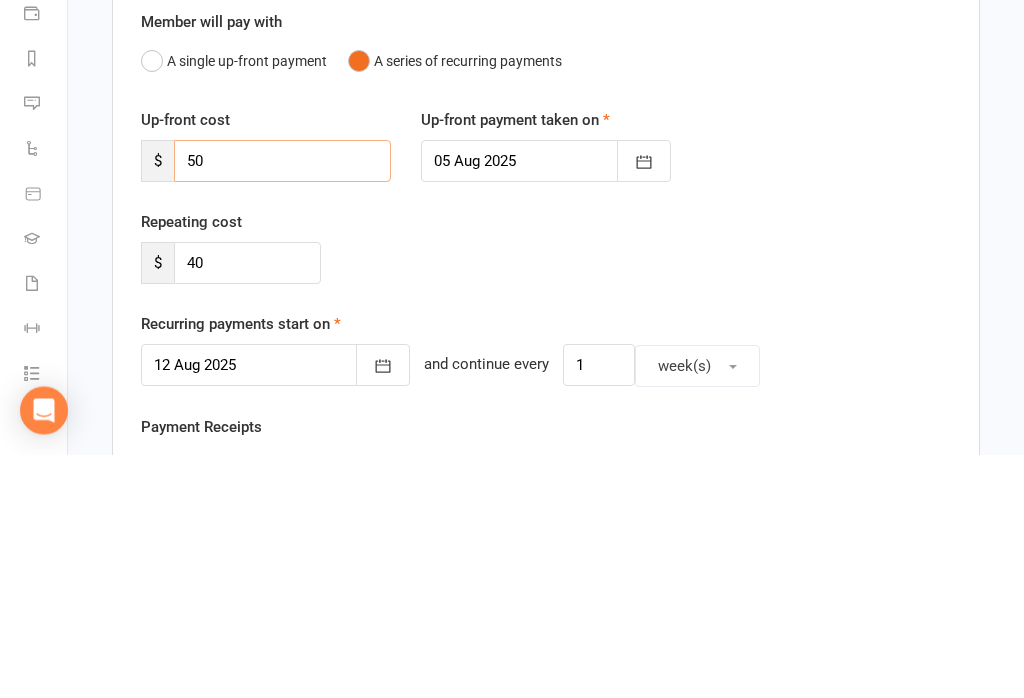 type on "5" 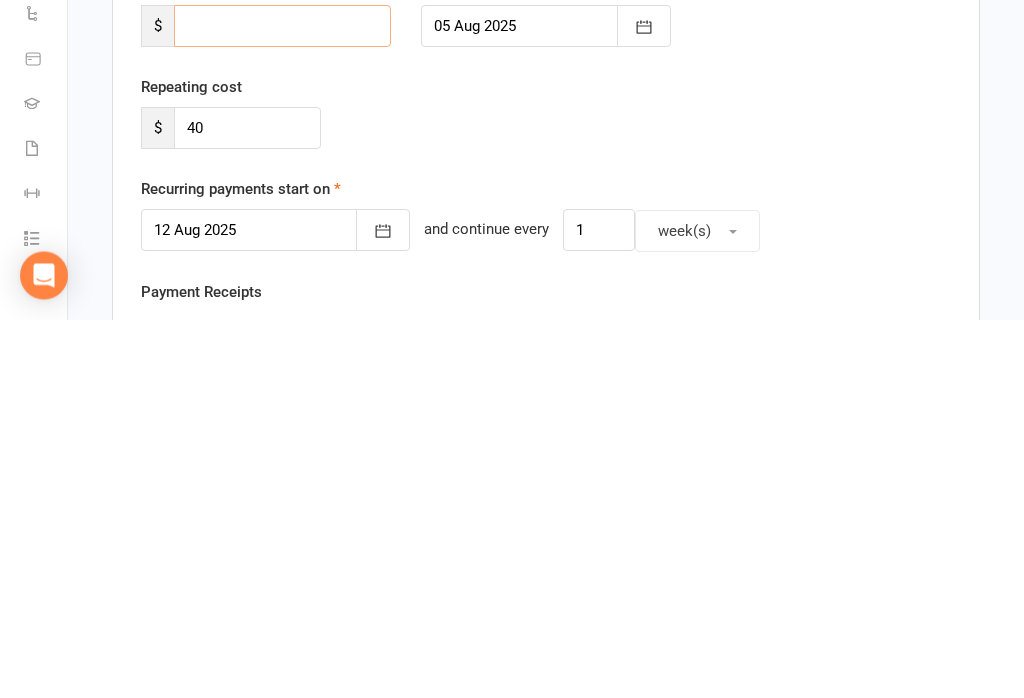 type 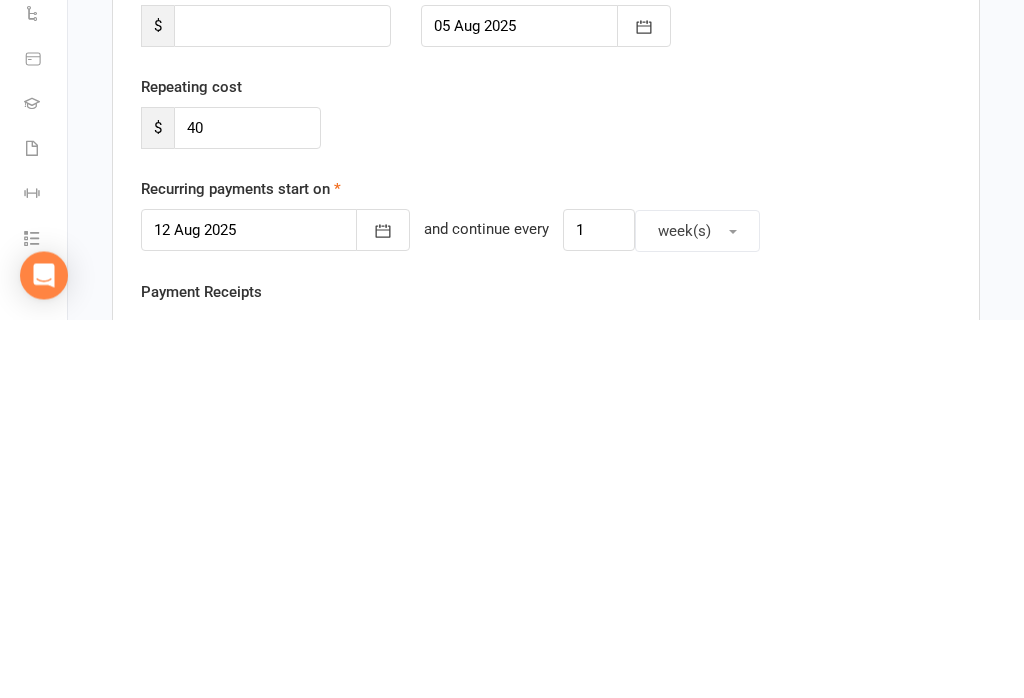 click at bounding box center (275, 609) 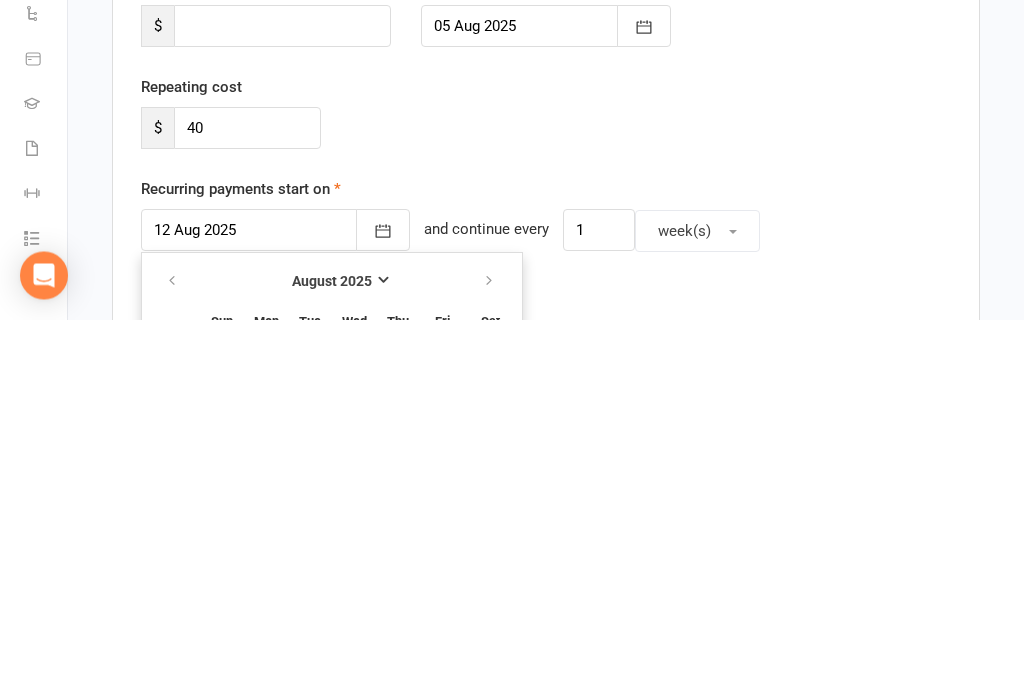 scroll, scrollTop: 581, scrollLeft: 0, axis: vertical 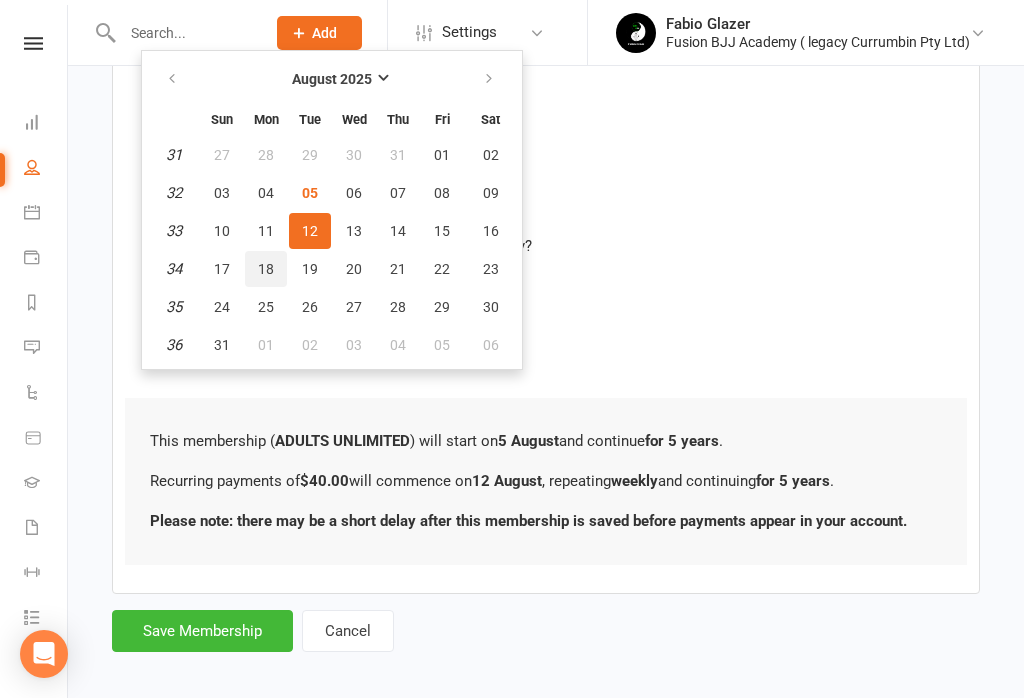 click on "18" at bounding box center [266, 269] 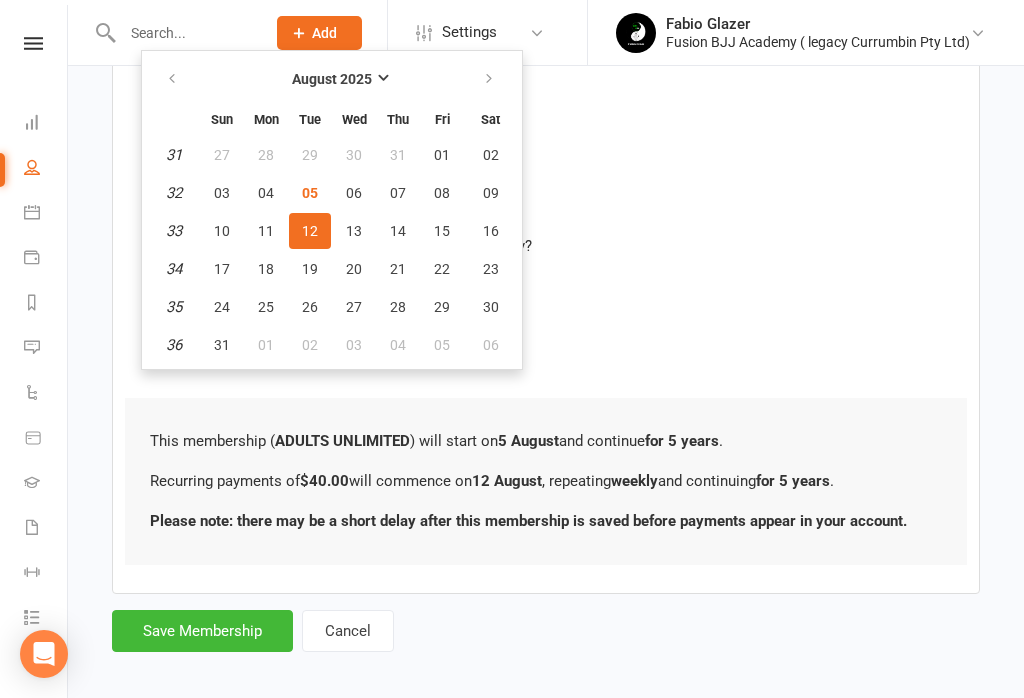 type on "18 Aug 2025" 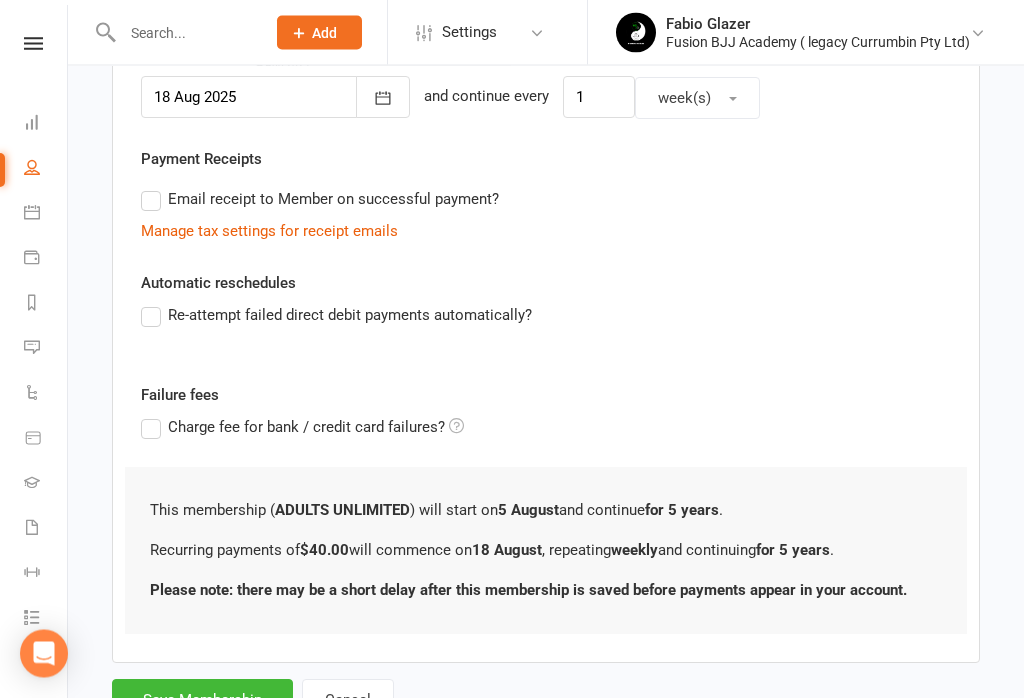scroll, scrollTop: 581, scrollLeft: 0, axis: vertical 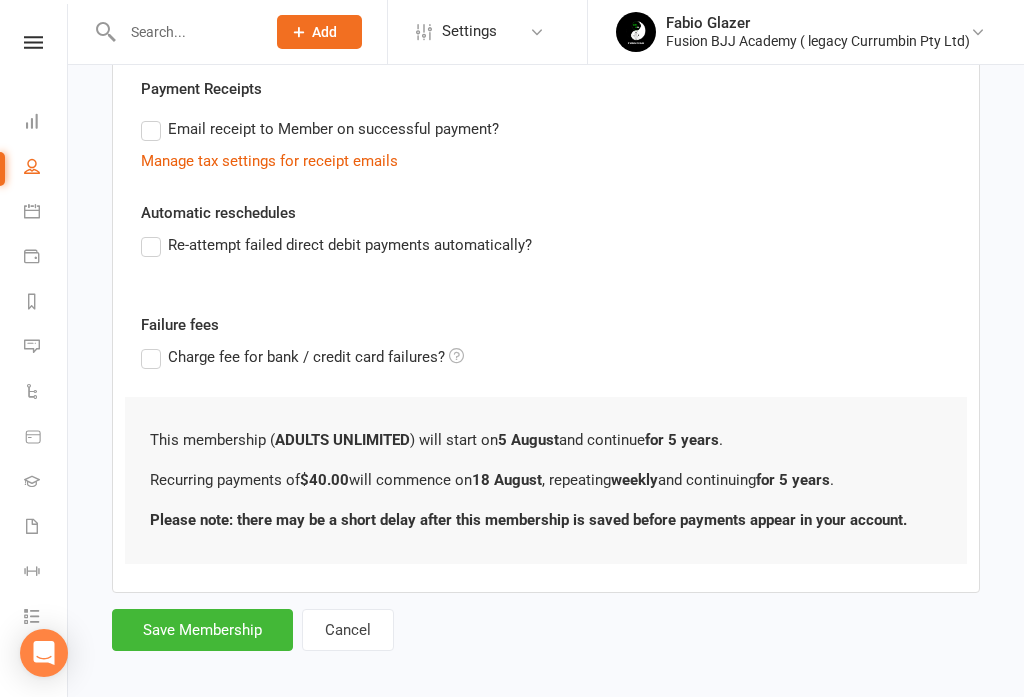 click on "Save Membership" at bounding box center [202, 631] 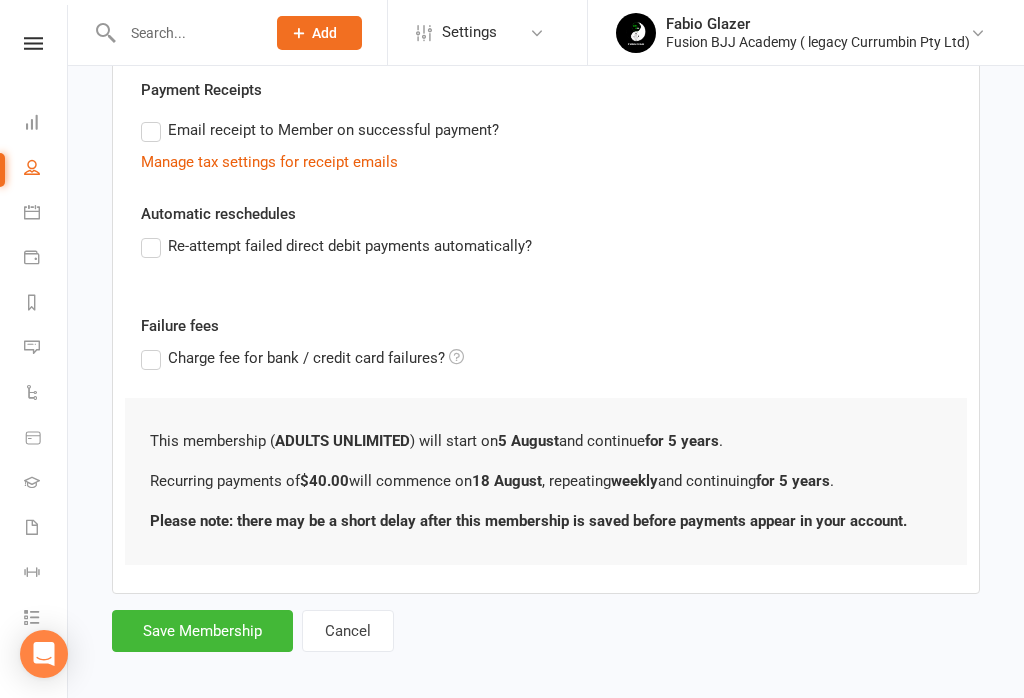 type on "0" 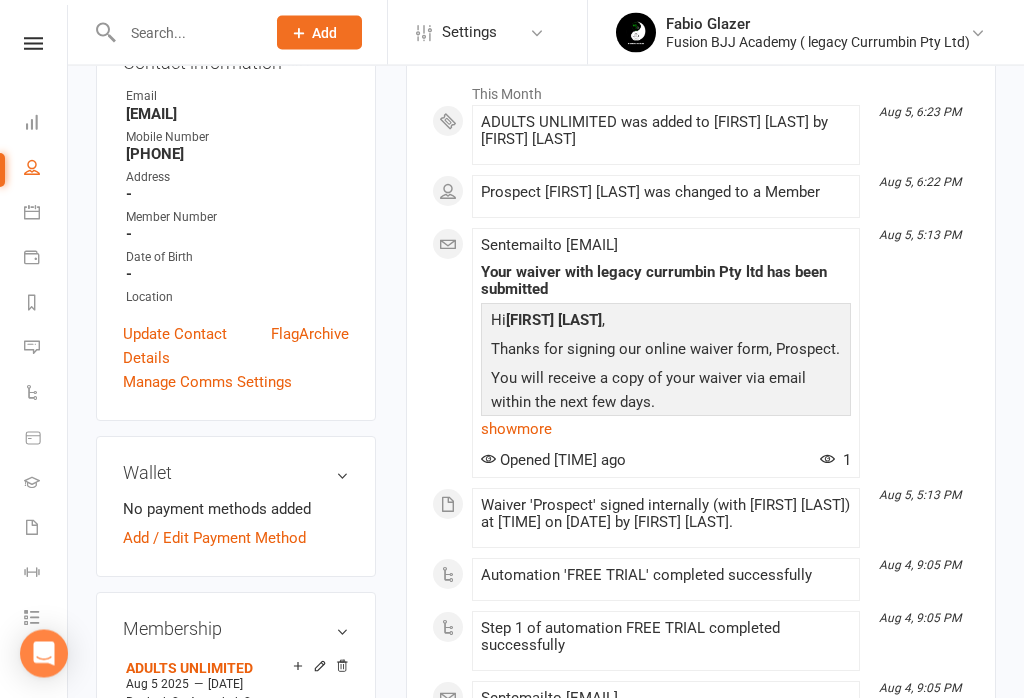 scroll, scrollTop: 309, scrollLeft: 0, axis: vertical 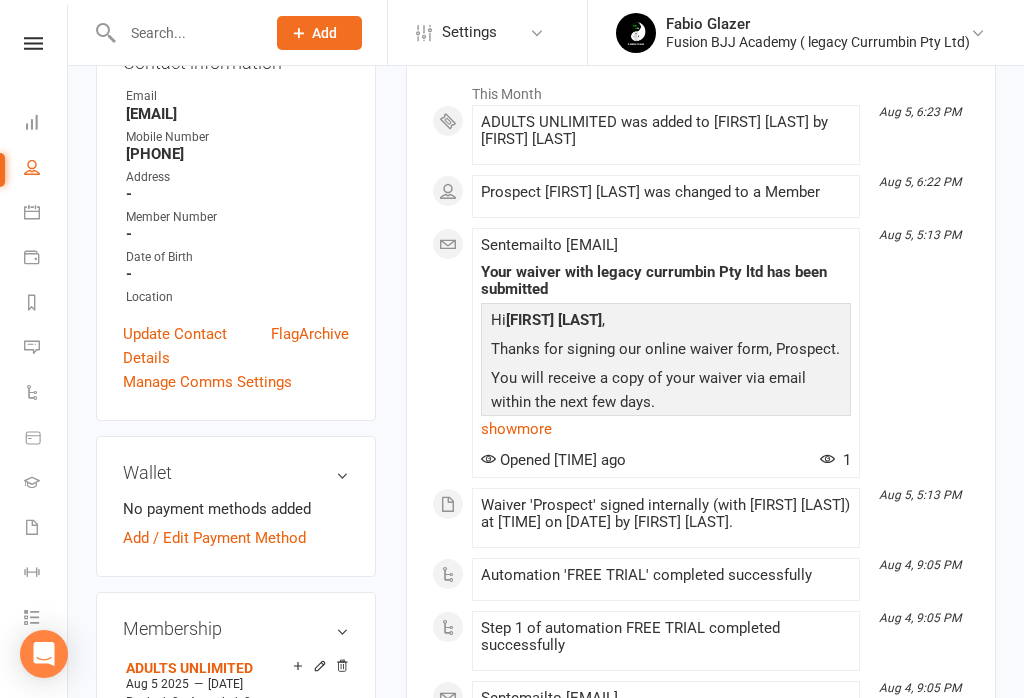 click on "Add / Edit Payment Method" at bounding box center (214, 538) 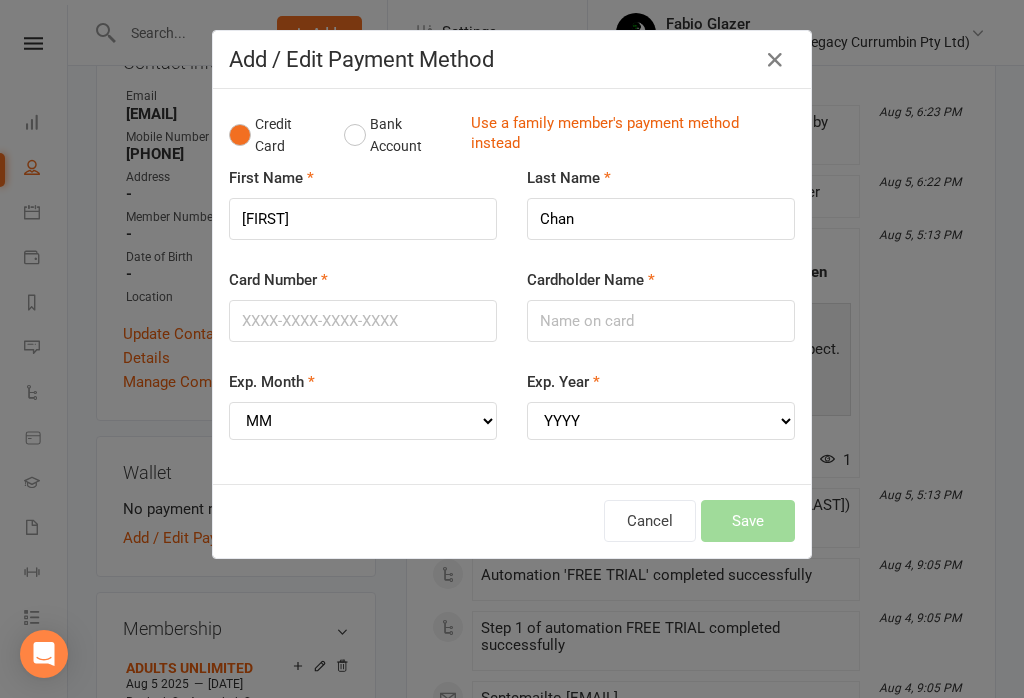 click on "Use a family member's payment method instead" at bounding box center (628, 135) 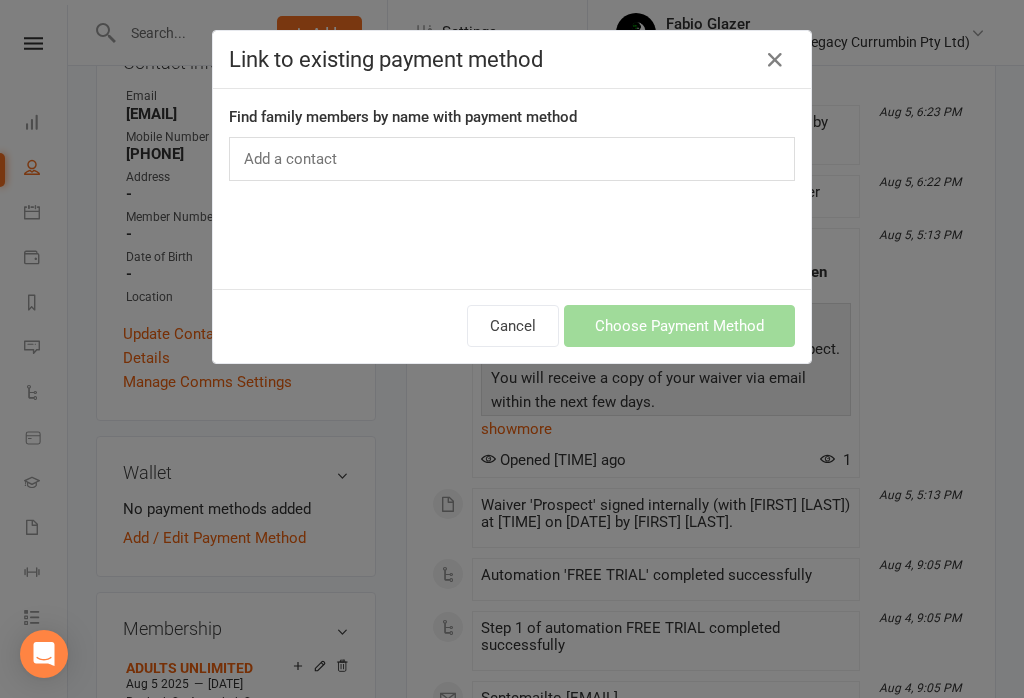 click on "Cancel" at bounding box center (513, 326) 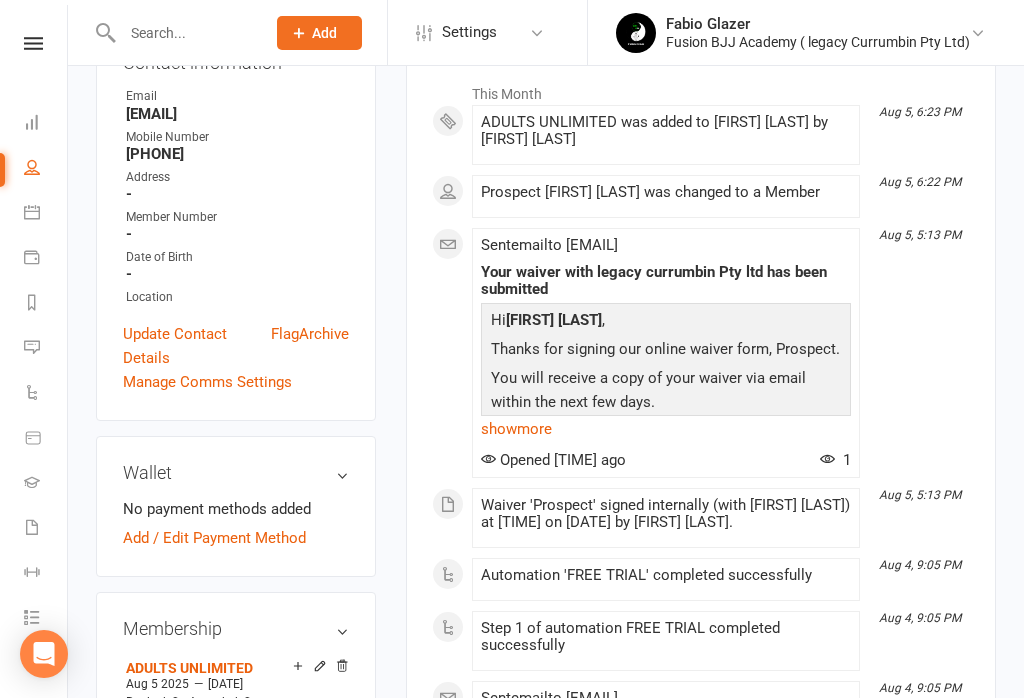 click on "Add / Edit Payment Method" at bounding box center (214, 538) 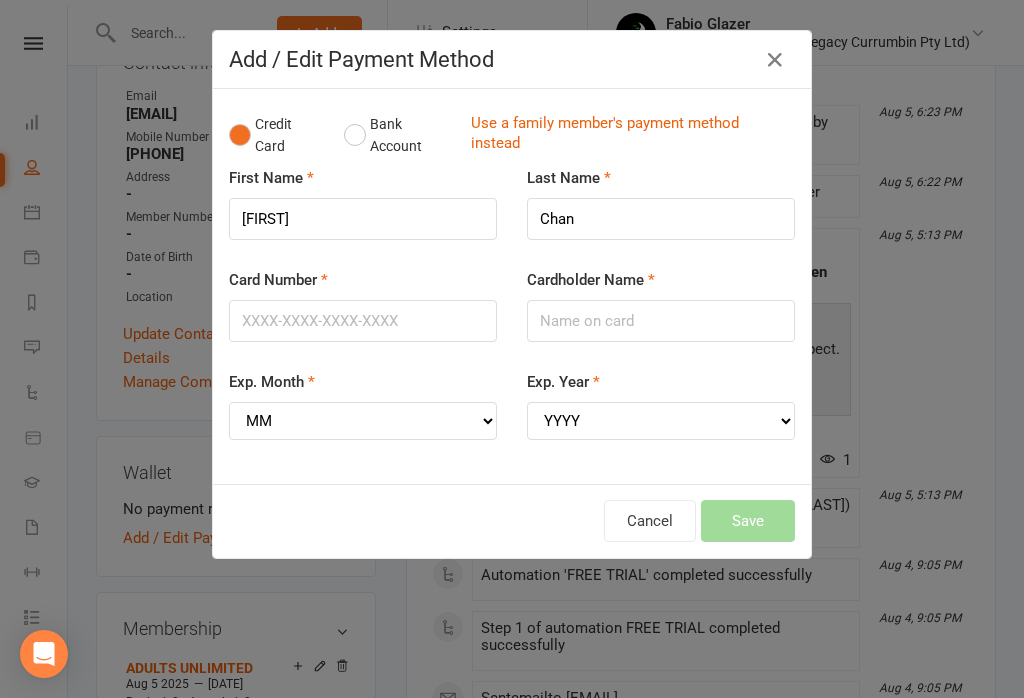 click on "Bank Account" at bounding box center [399, 135] 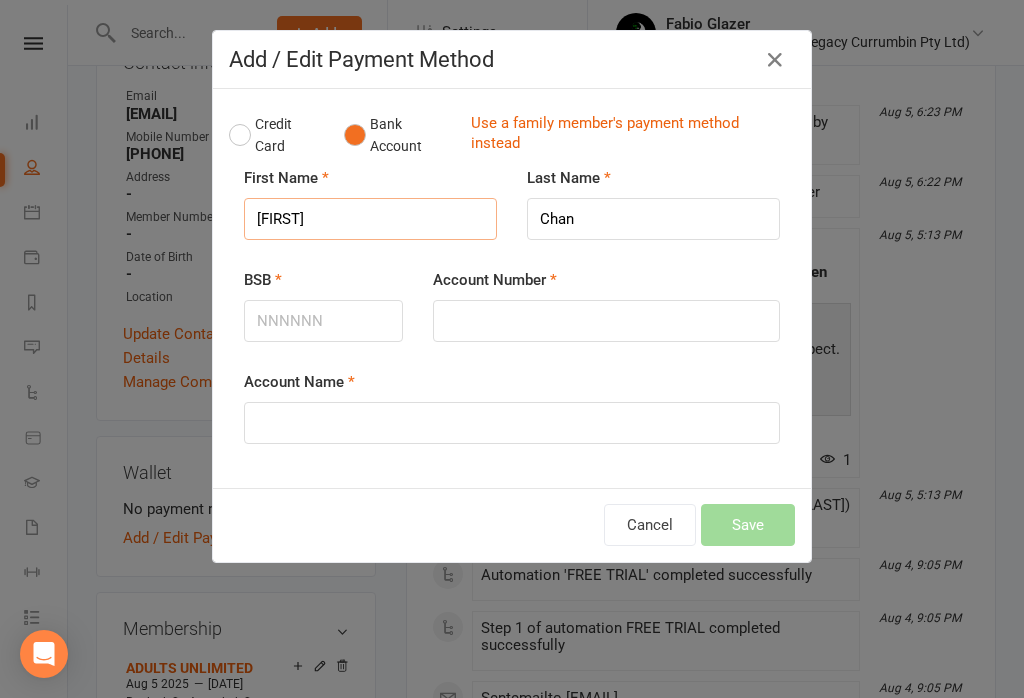 click on "[FIRST]" at bounding box center [370, 219] 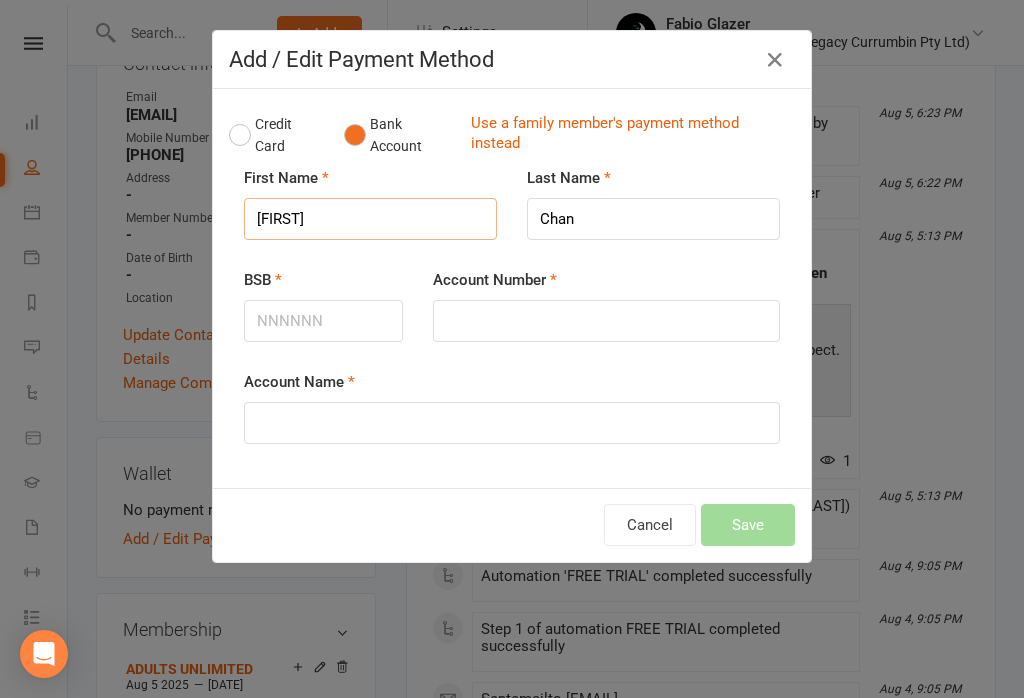click on "[FIRST]" at bounding box center [370, 219] 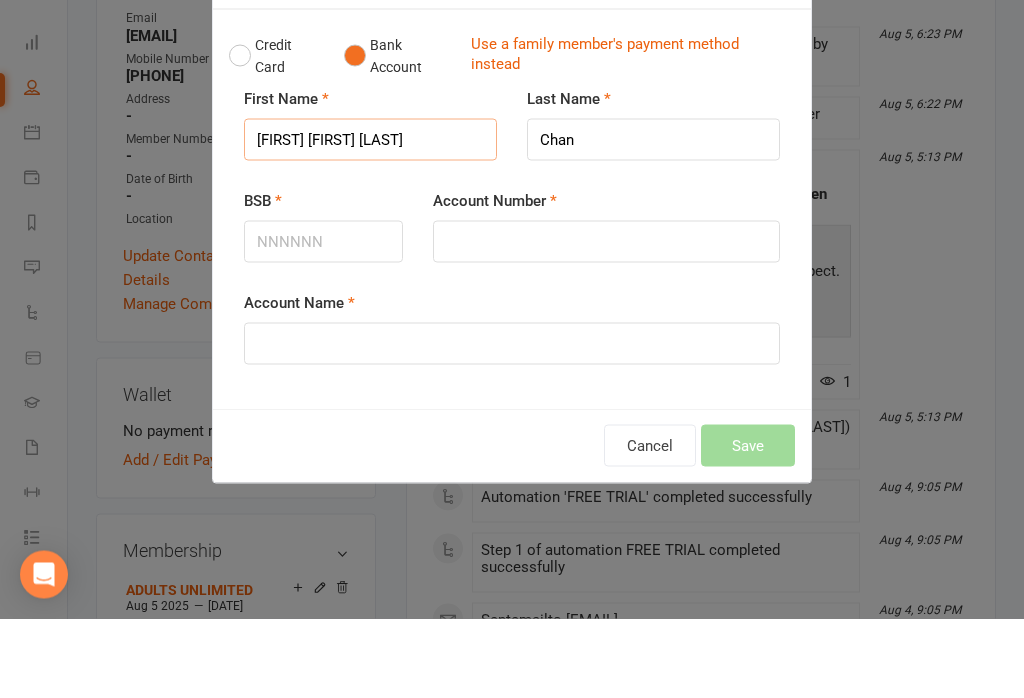 type on "[FIRST] [FIRST] [LAST]" 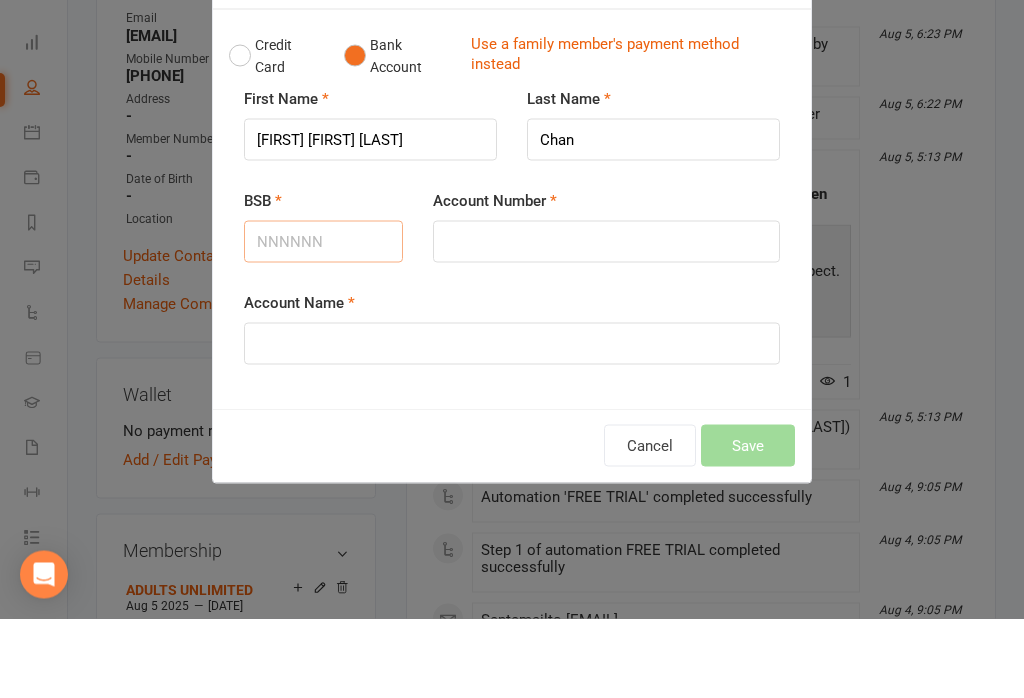 click on "BSB" at bounding box center [323, 321] 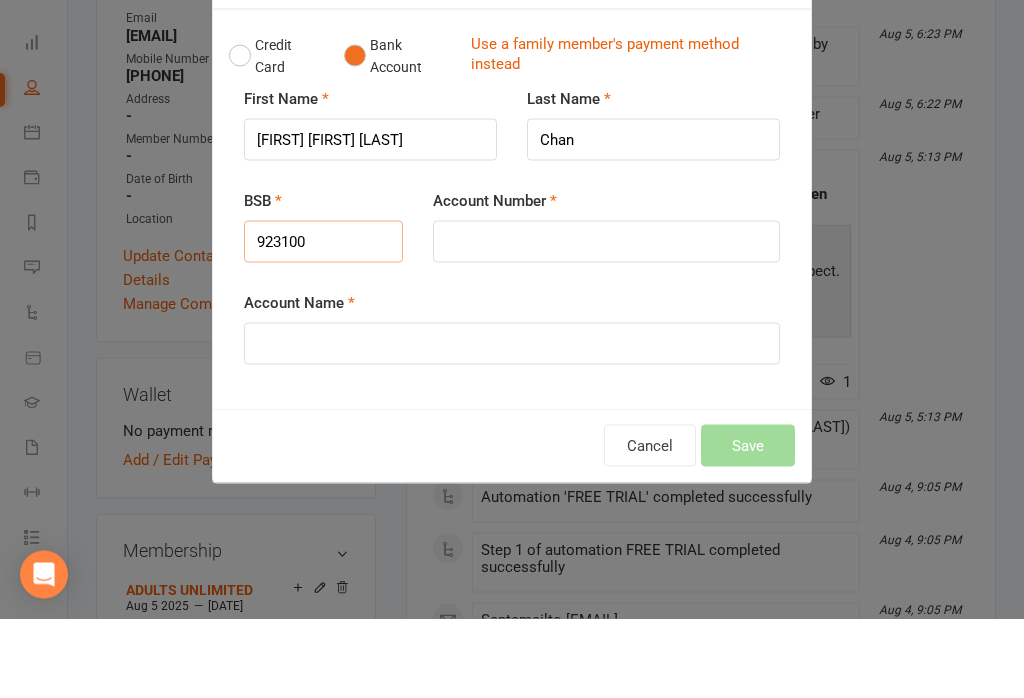 type on "923100" 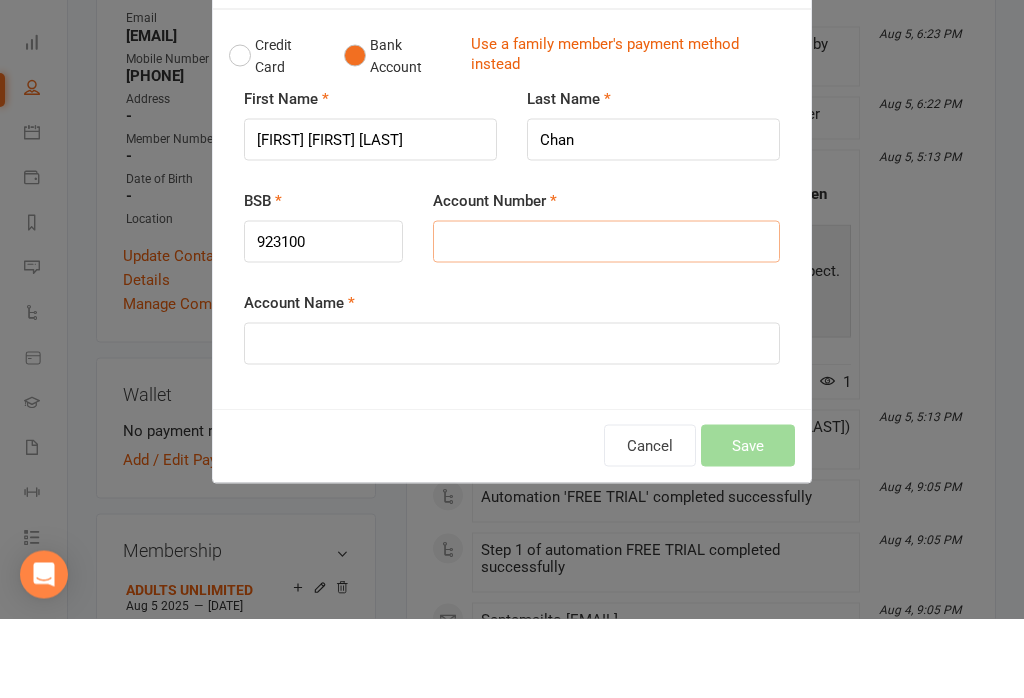 click on "Account Number" at bounding box center [606, 321] 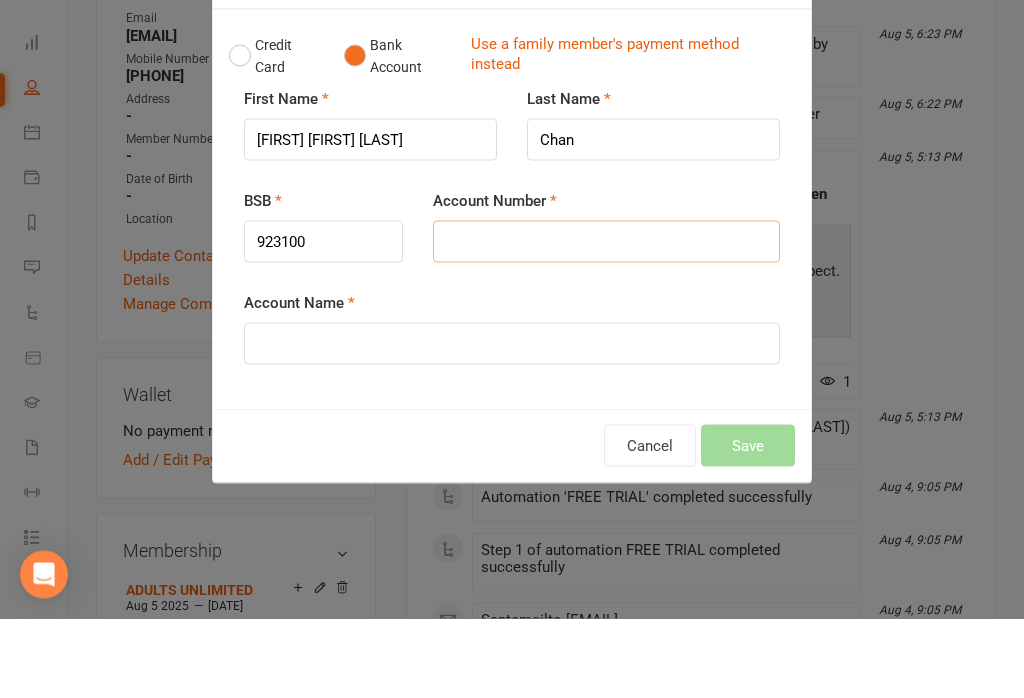 type on "E" 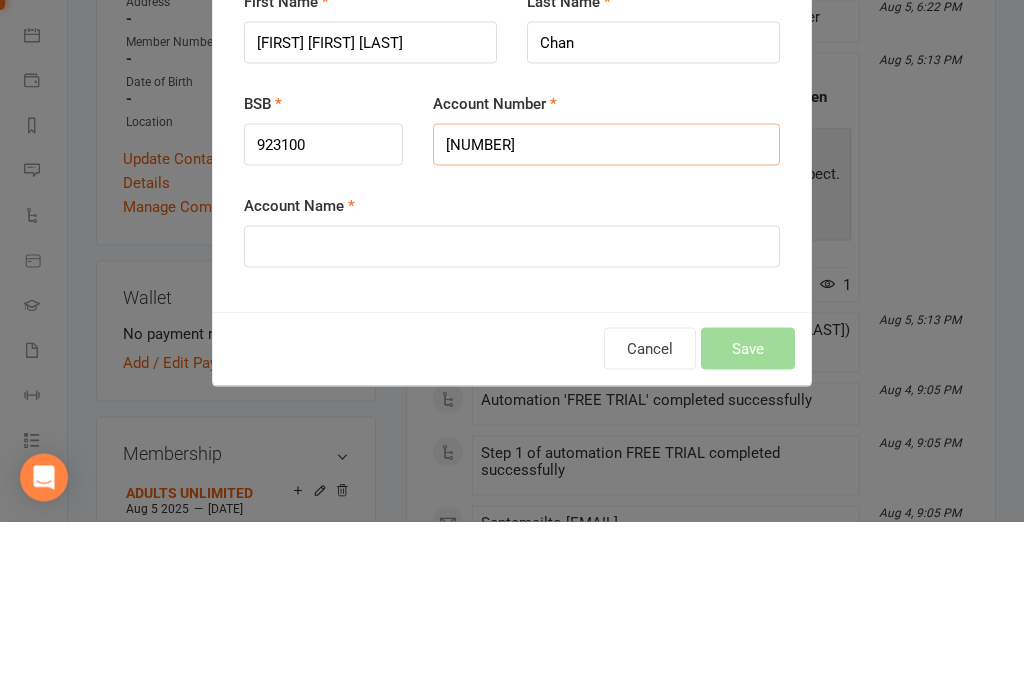 type on "[NUMBER]" 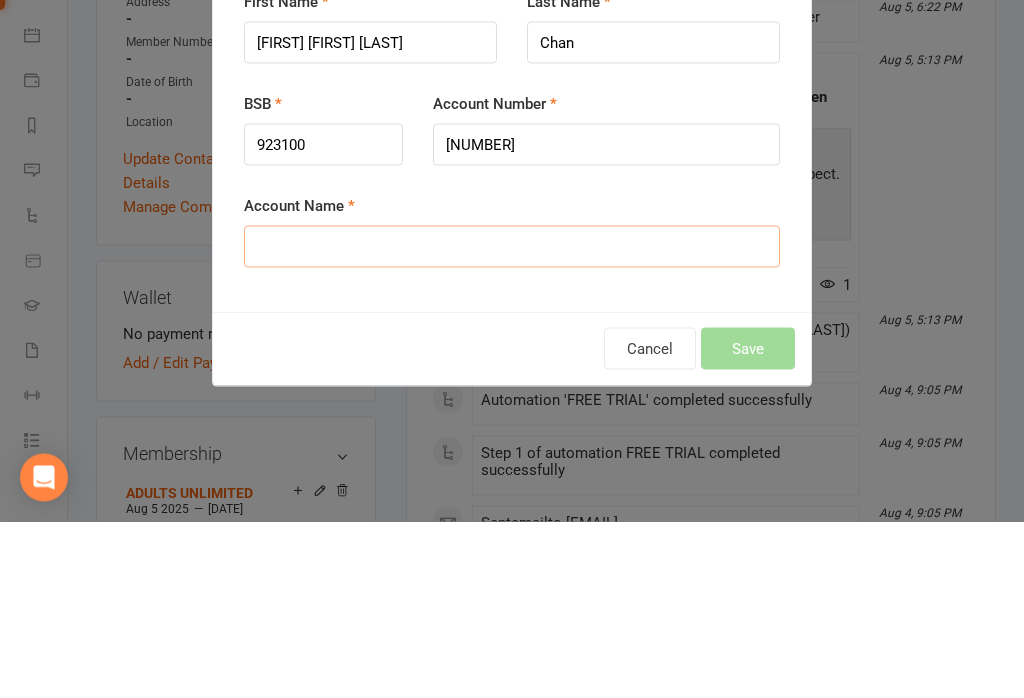 click on "Account Name" at bounding box center (512, 423) 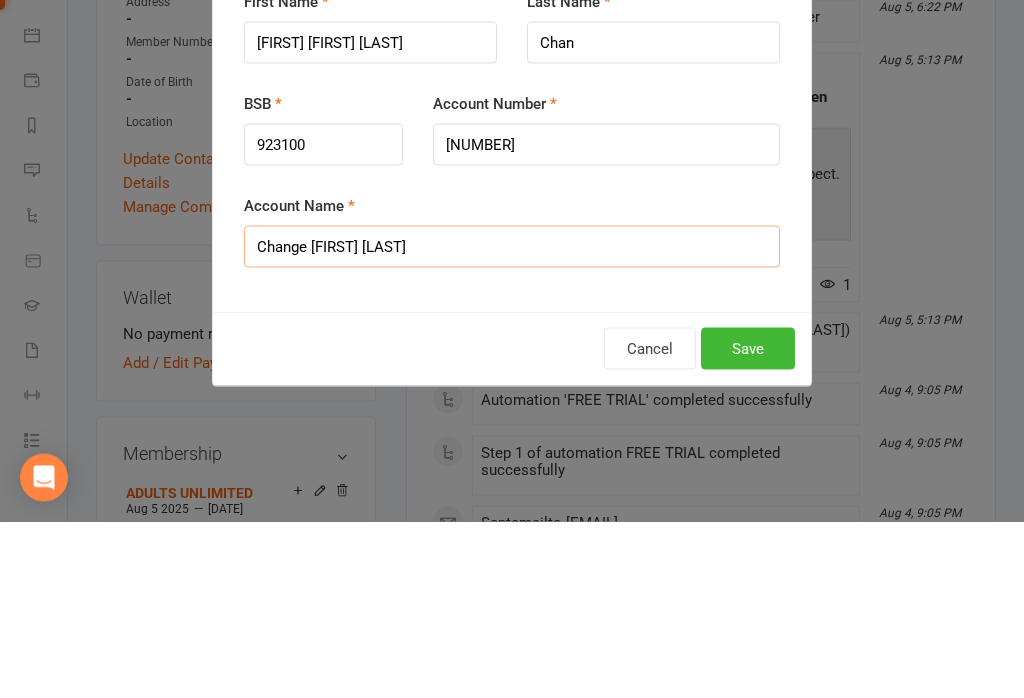 click on "Change [FIRST] [LAST]" at bounding box center [512, 423] 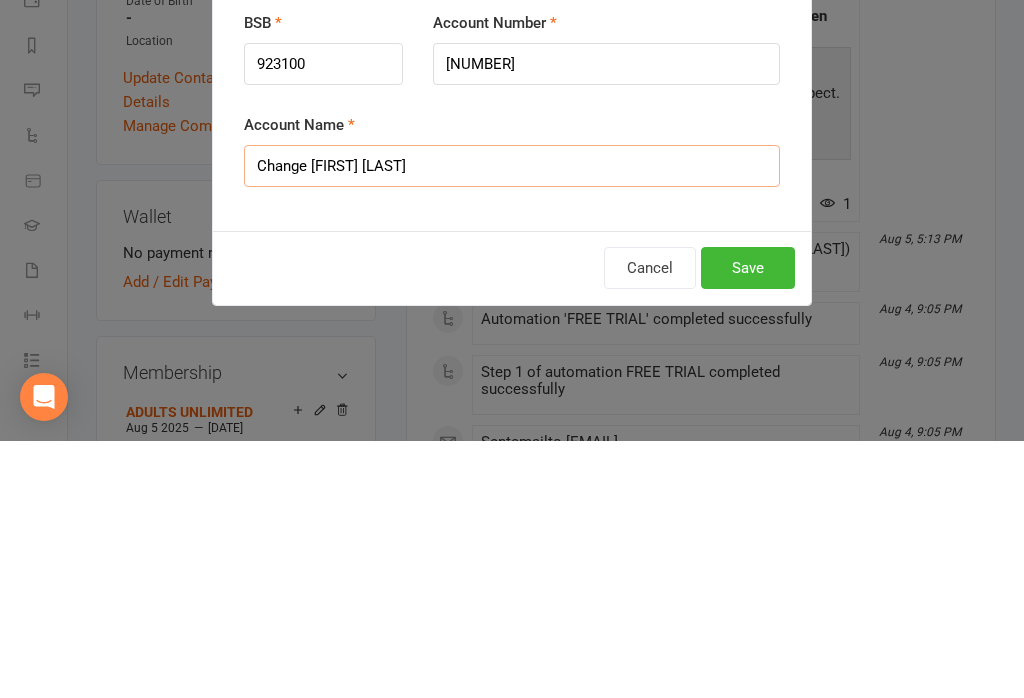type on "Change [FIRST] [LAST]" 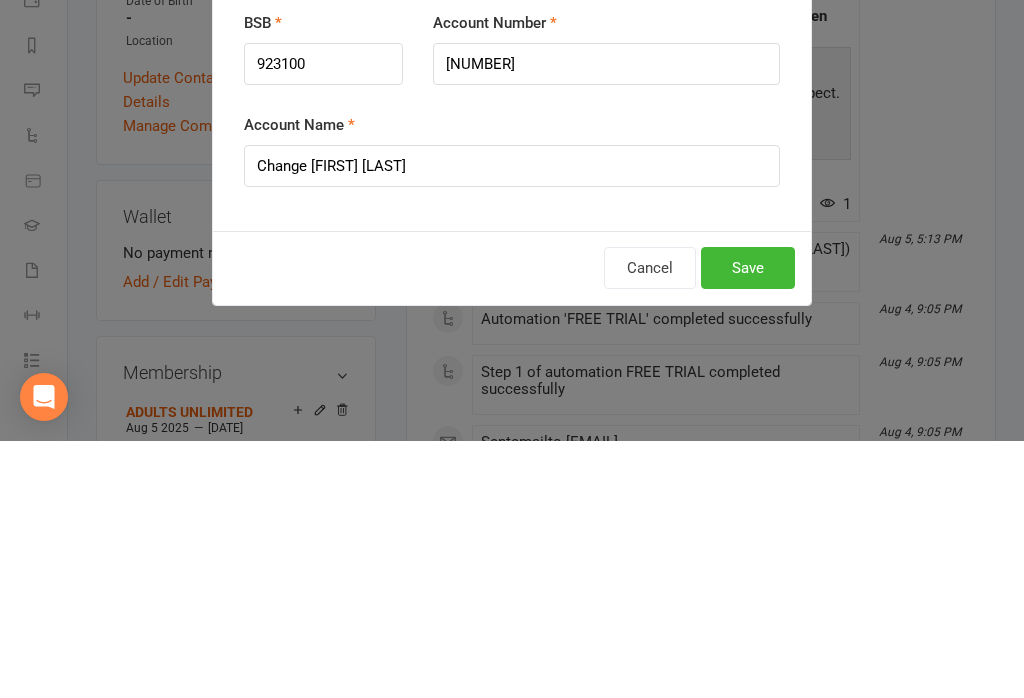 click on "Save" at bounding box center (748, 525) 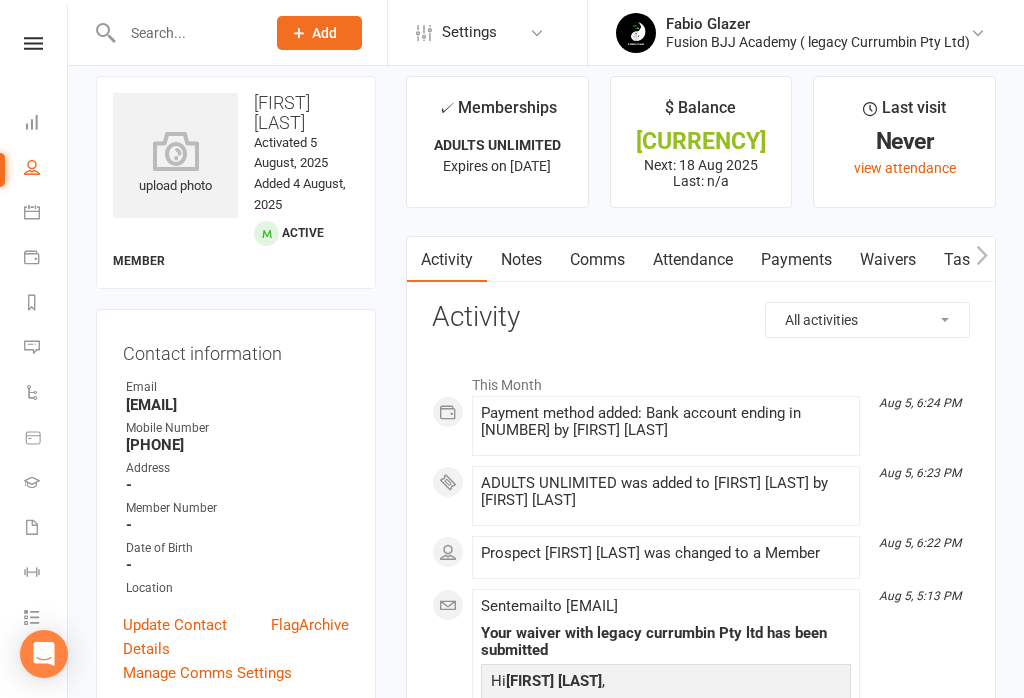scroll, scrollTop: 0, scrollLeft: 0, axis: both 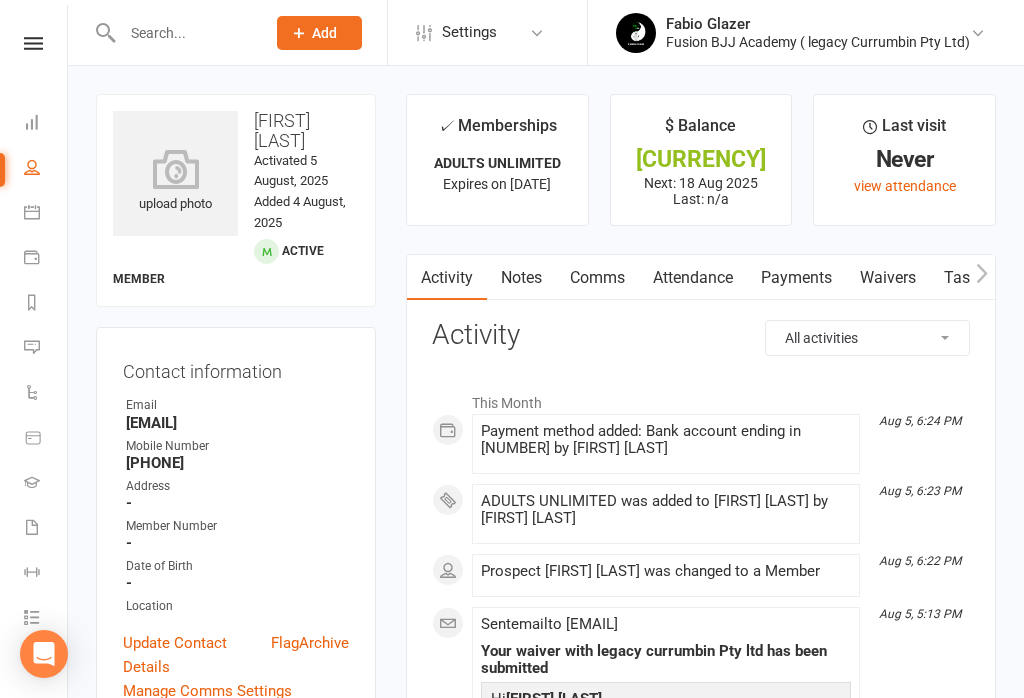 click at bounding box center [32, 122] 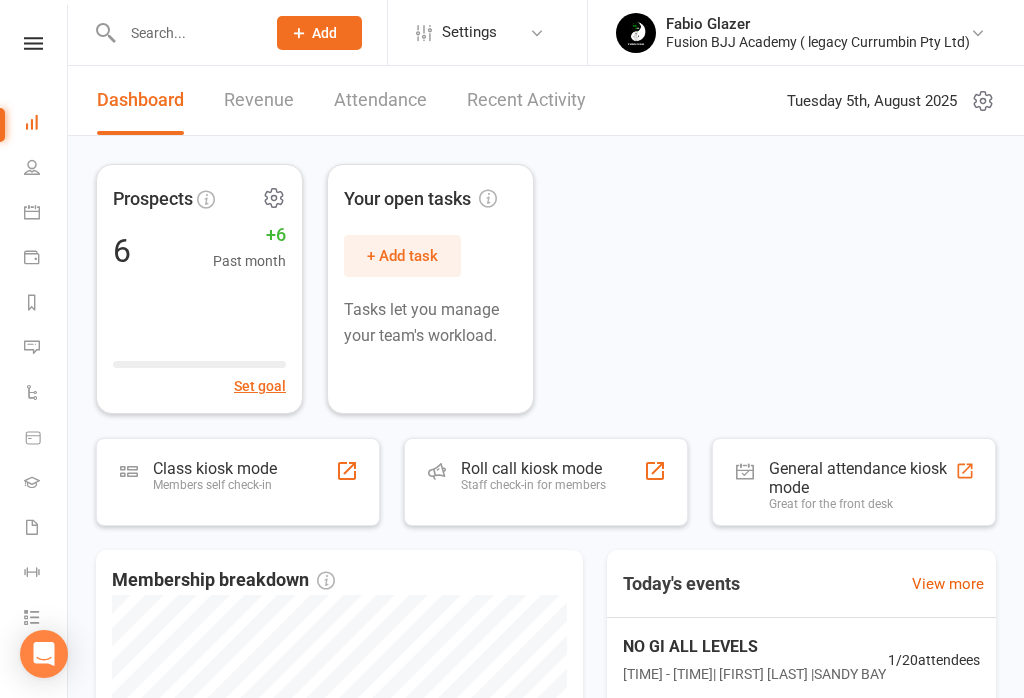 click on "Prospects   6 +6 Past month Set goal" at bounding box center [199, 289] 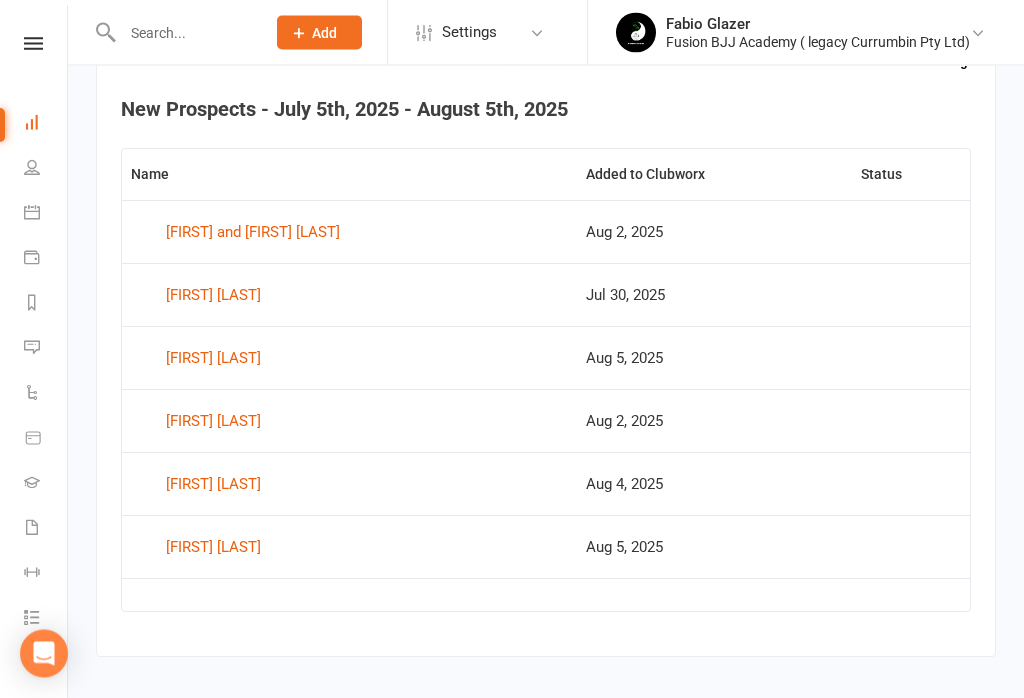 scroll, scrollTop: 790, scrollLeft: 0, axis: vertical 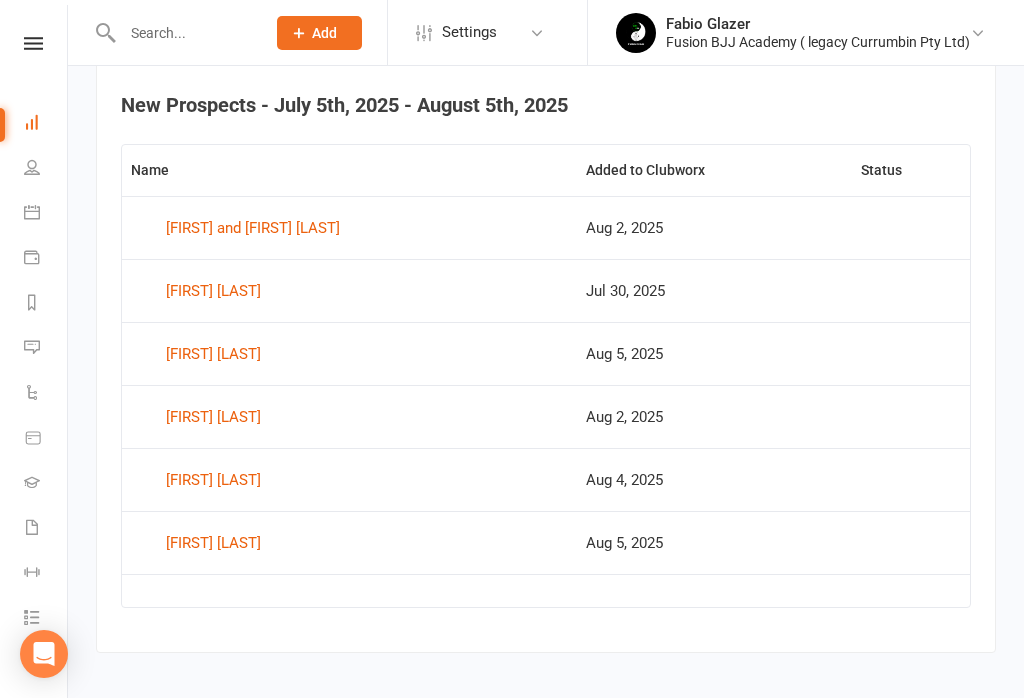 click on "Dashboard" at bounding box center (46, 124) 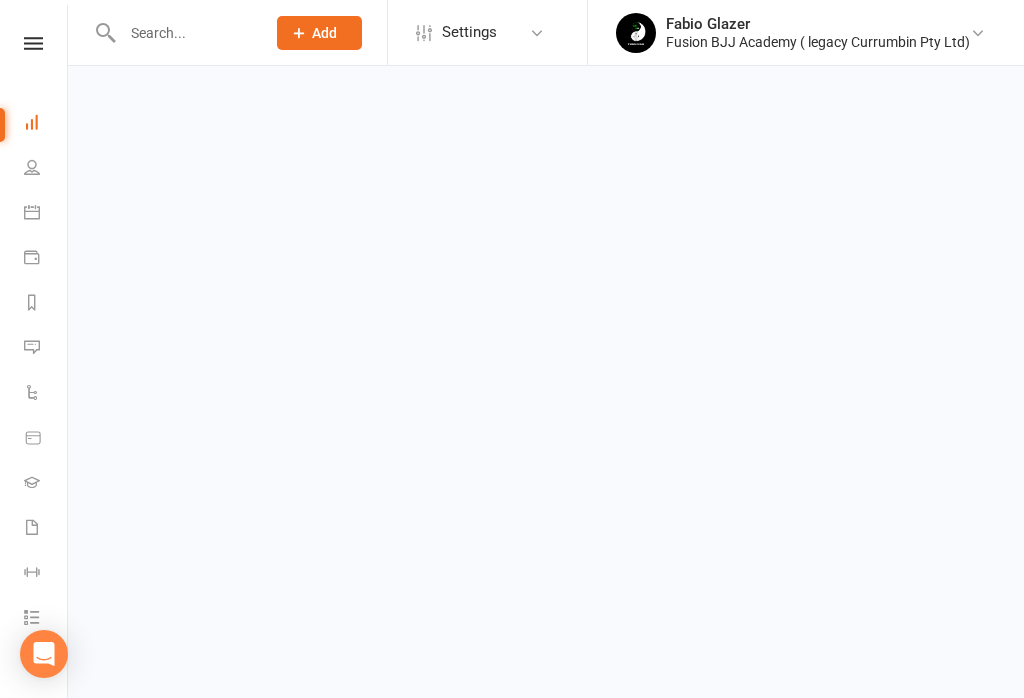 click on "Prospect
Member
Non-attending contact
Class / event
Appointment
Grading event
Task
Membership plan
Bulk message
Add
Settings Membership Plans Event Templates Appointment Types Mobile App  Website Image Library Customize Contacts Bulk Imports Access Control Users Account Profile Clubworx API Fabio Glazer Fusion BJJ Academy ( legacy Currumbin Pty Ltd) My profile My subscription Help Terms & conditions  Privacy policy  Sign out Clubworx Dashboard People Calendar Payments Reports Messages   Automations   Product Sales Gradings   Waivers   1 Workouts   Tasks   What's New Check-in Kiosk modes General attendance Roll call Class check-in × Membership added successfully × ×
Loading" at bounding box center (512, 47) 